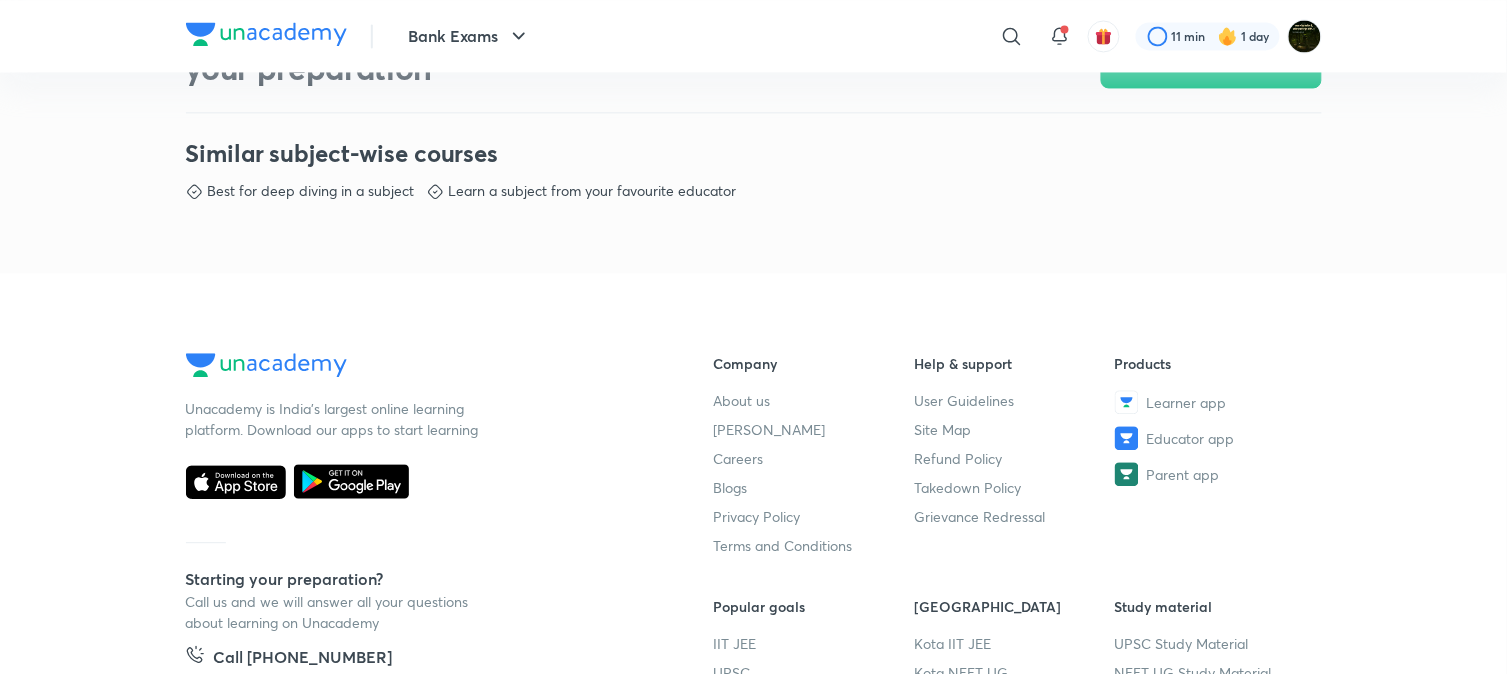 scroll, scrollTop: 1000, scrollLeft: 0, axis: vertical 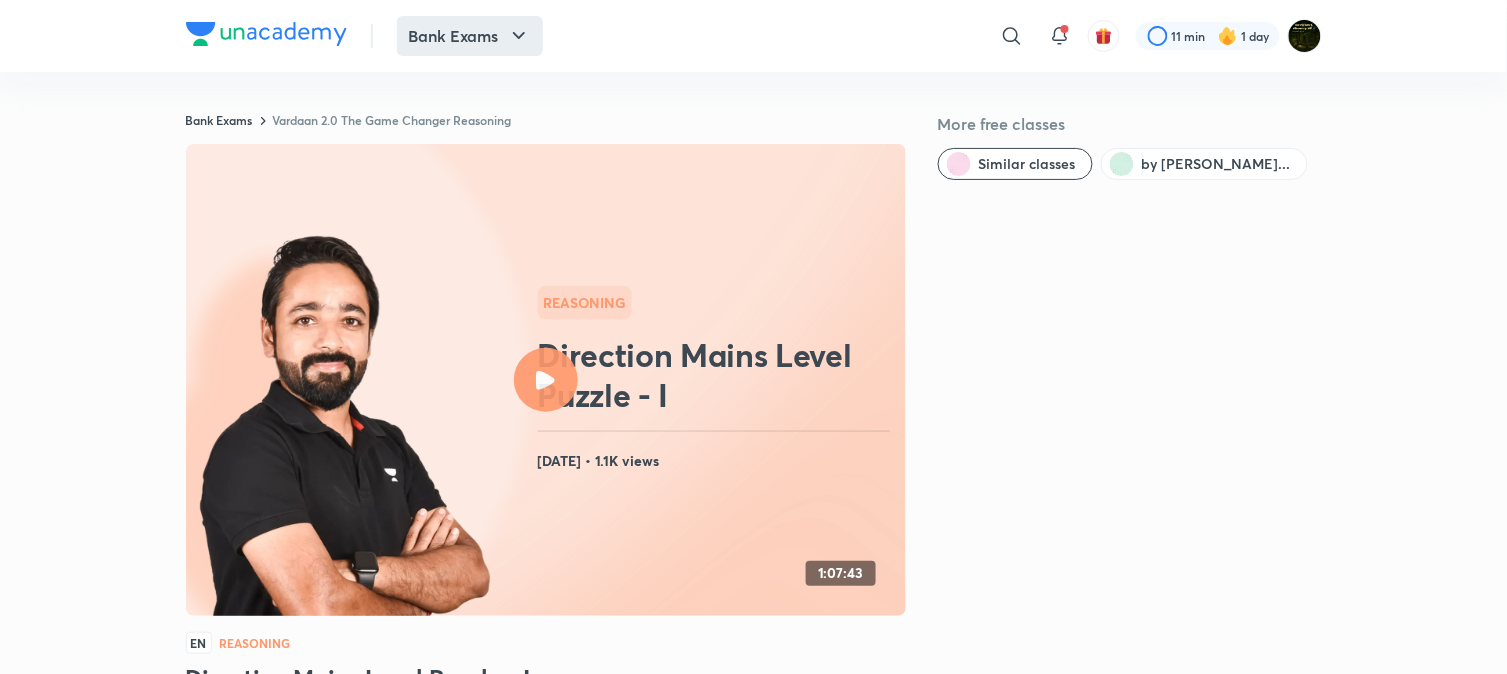 click on "Bank Exams" at bounding box center (470, 36) 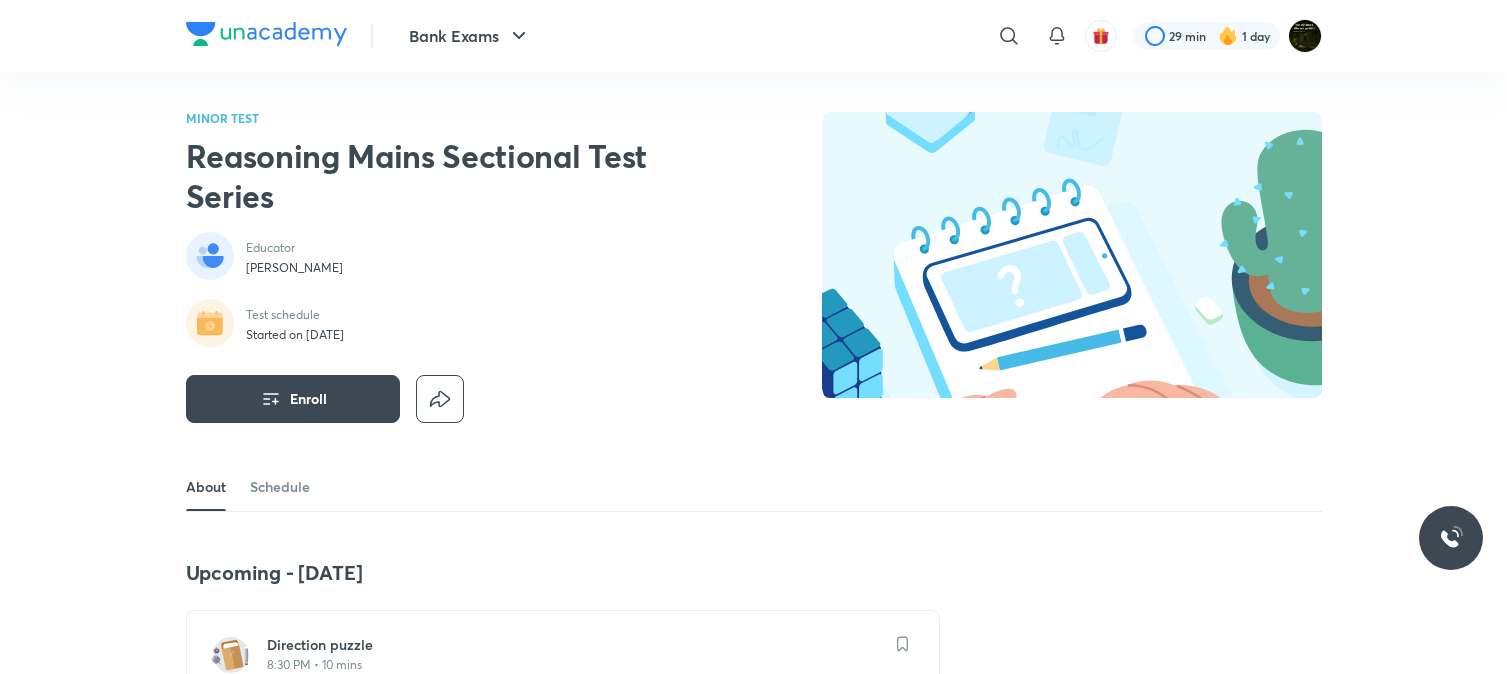 scroll, scrollTop: 0, scrollLeft: 0, axis: both 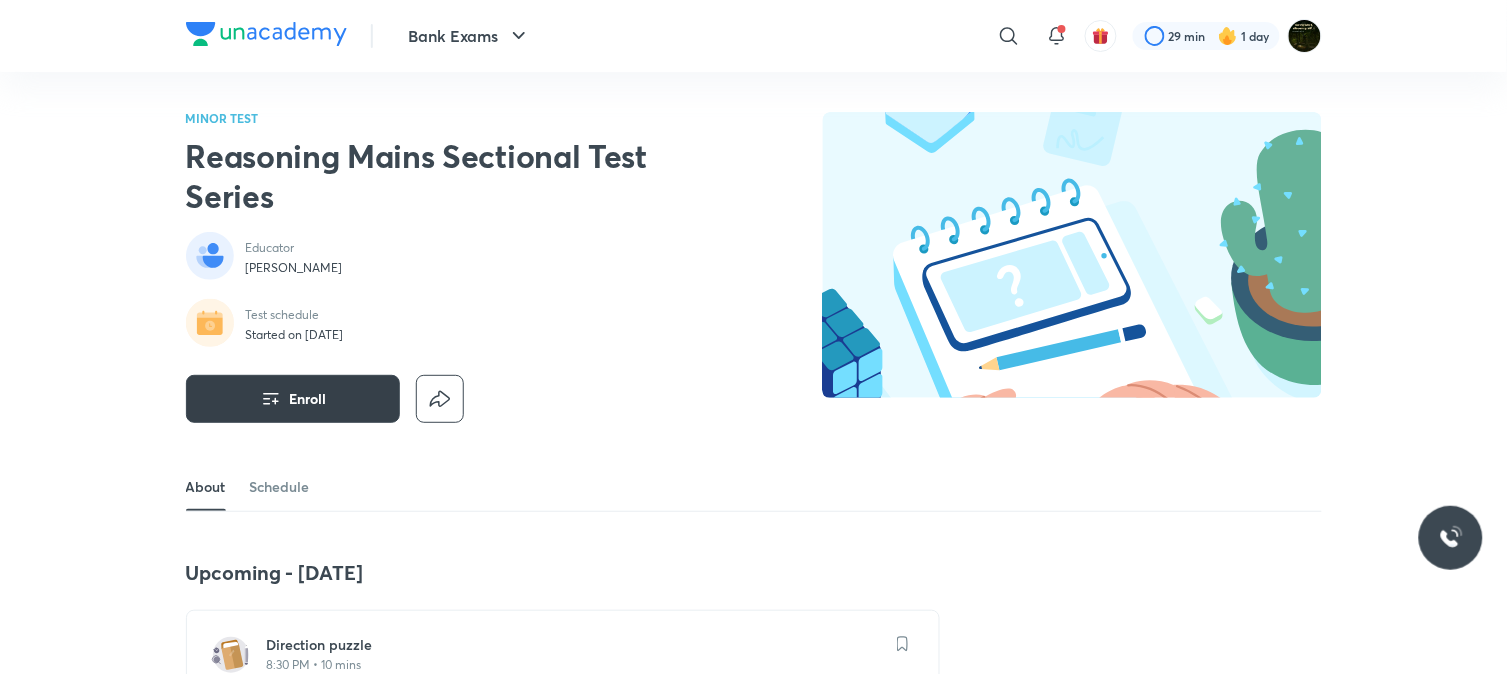 drag, startPoint x: 316, startPoint y: 398, endPoint x: 711, endPoint y: 297, distance: 407.70822 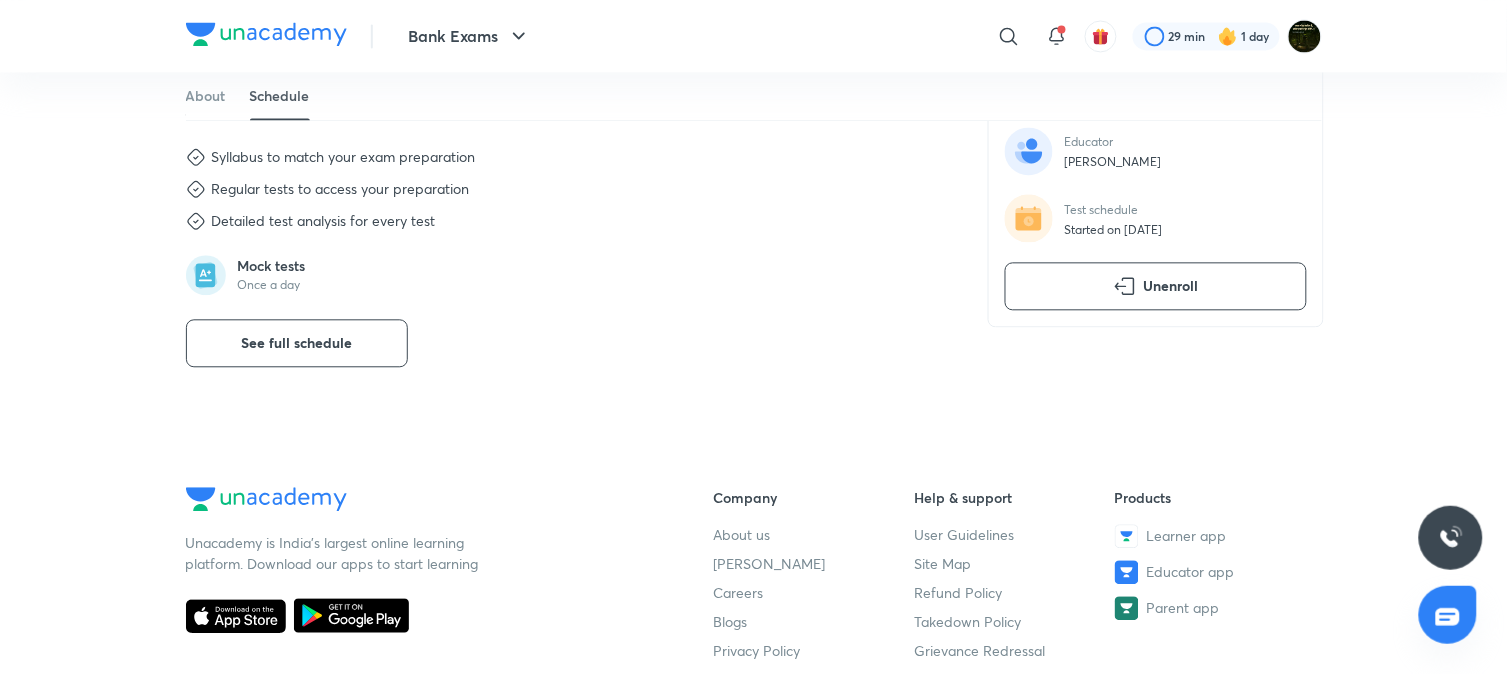 scroll, scrollTop: 1000, scrollLeft: 0, axis: vertical 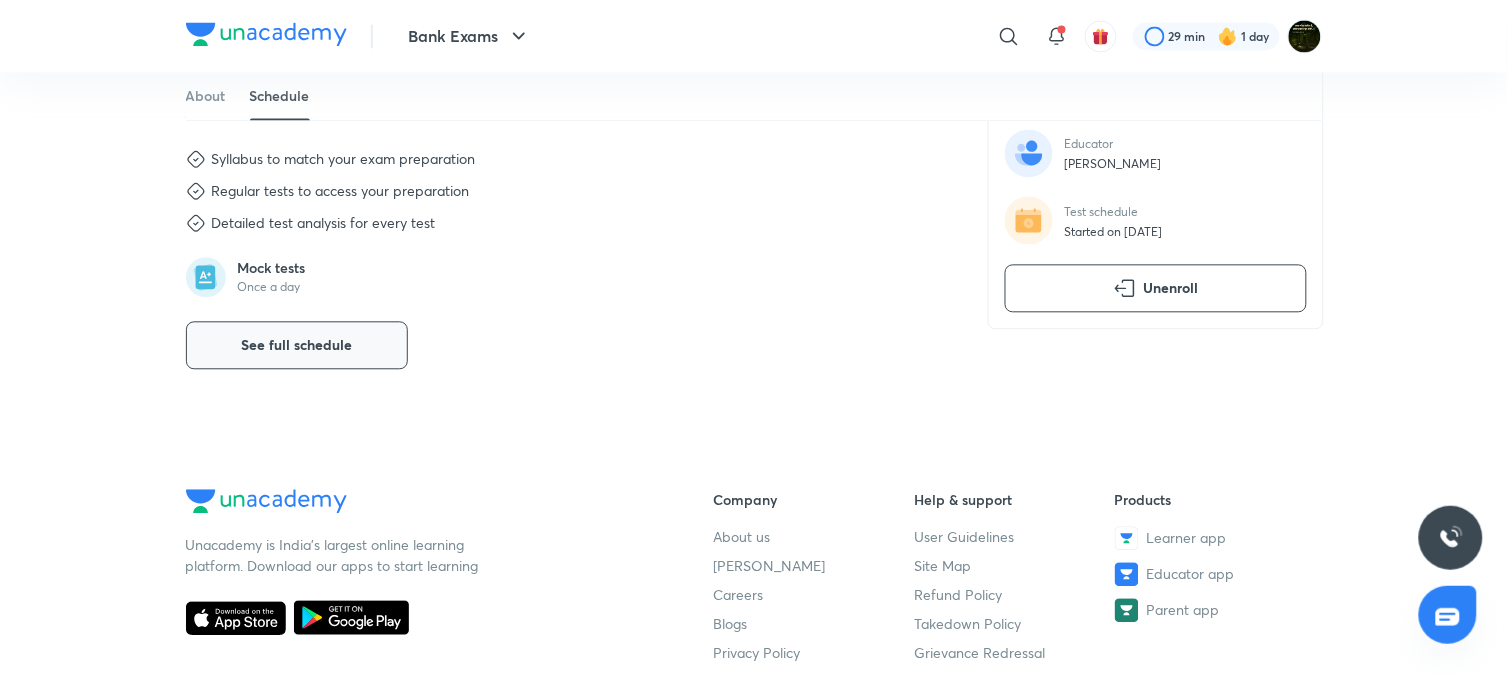 click on "See full schedule" at bounding box center [296, 345] 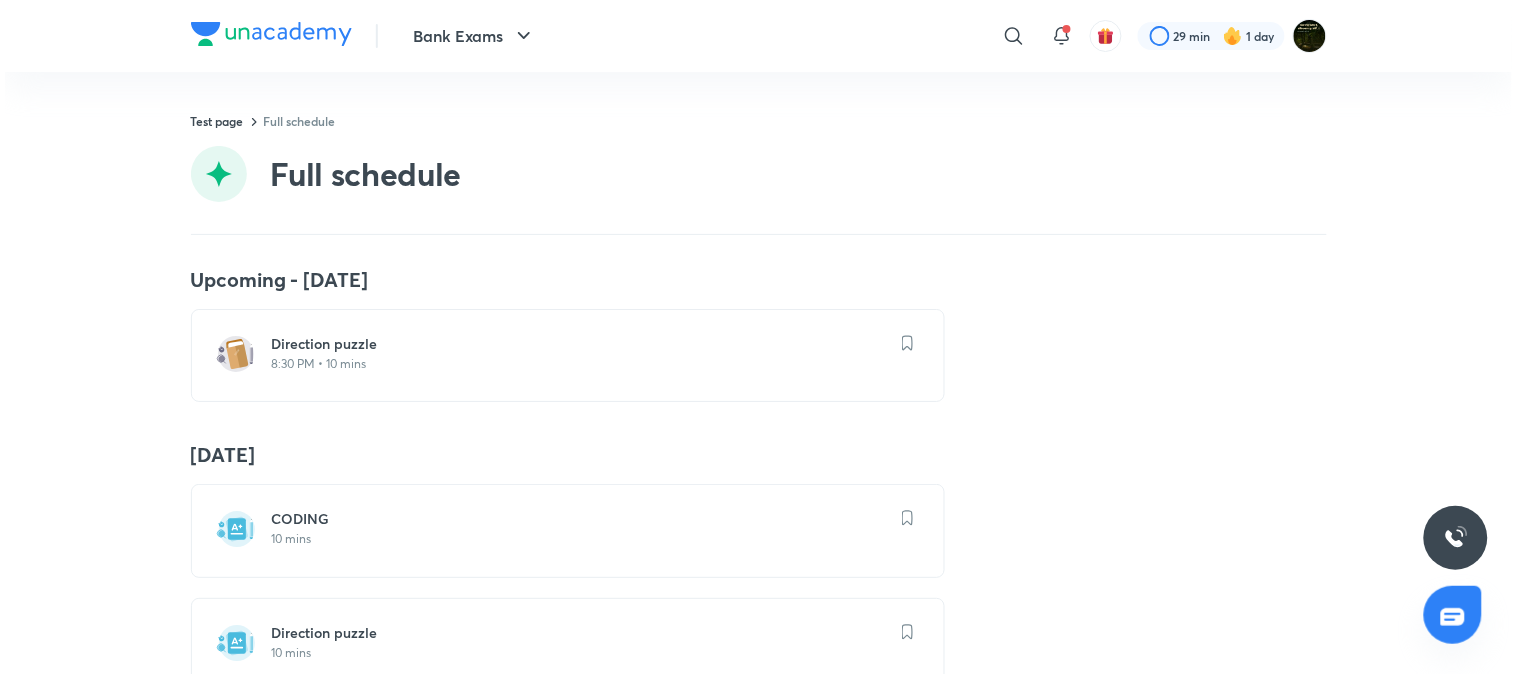scroll, scrollTop: 0, scrollLeft: 0, axis: both 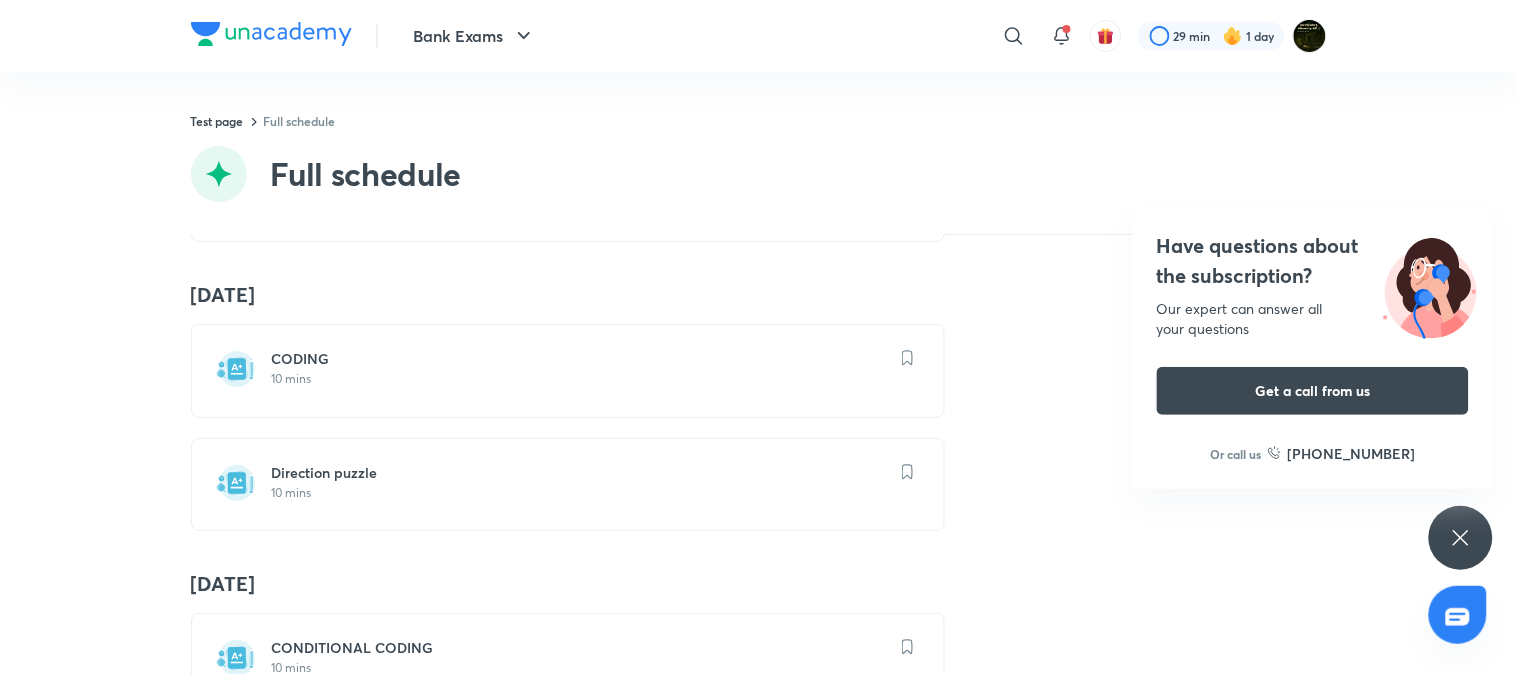 click on "CODING" at bounding box center [580, 359] 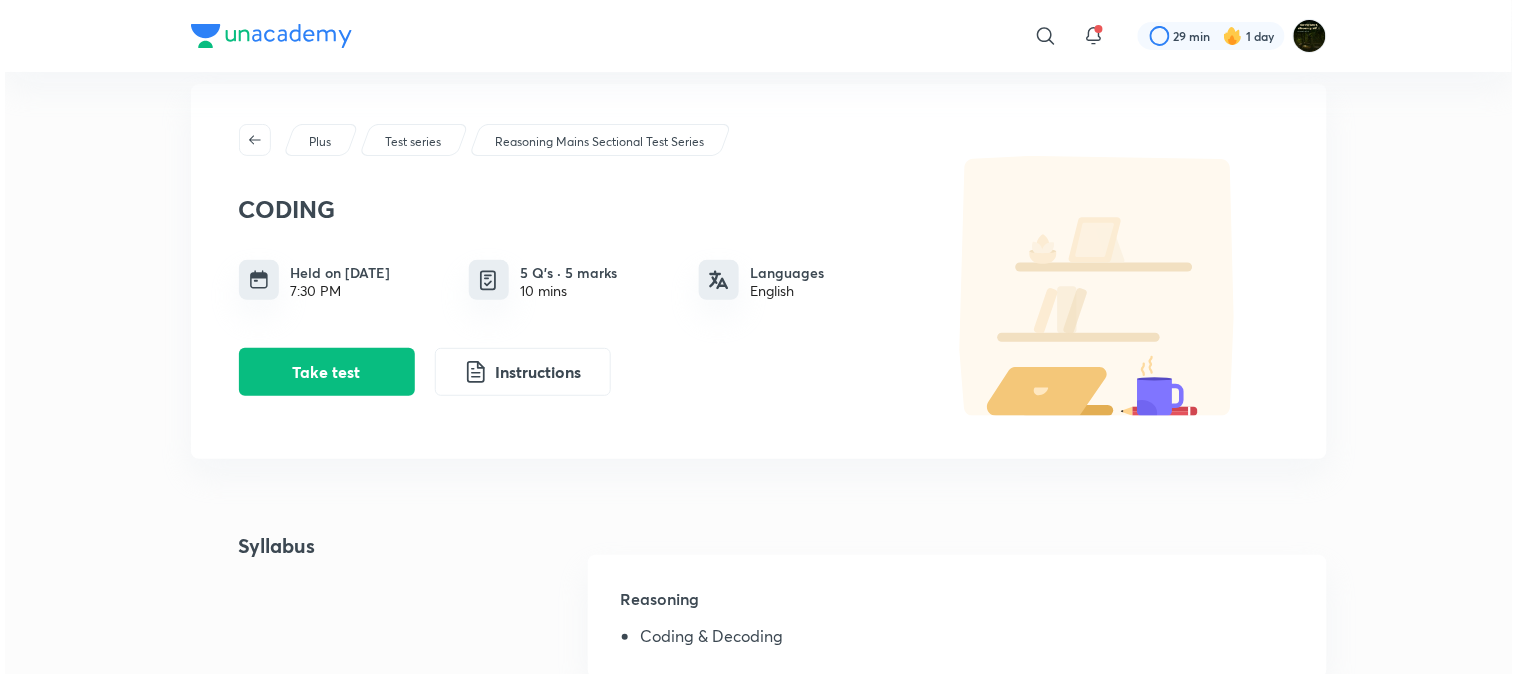 scroll, scrollTop: 0, scrollLeft: 0, axis: both 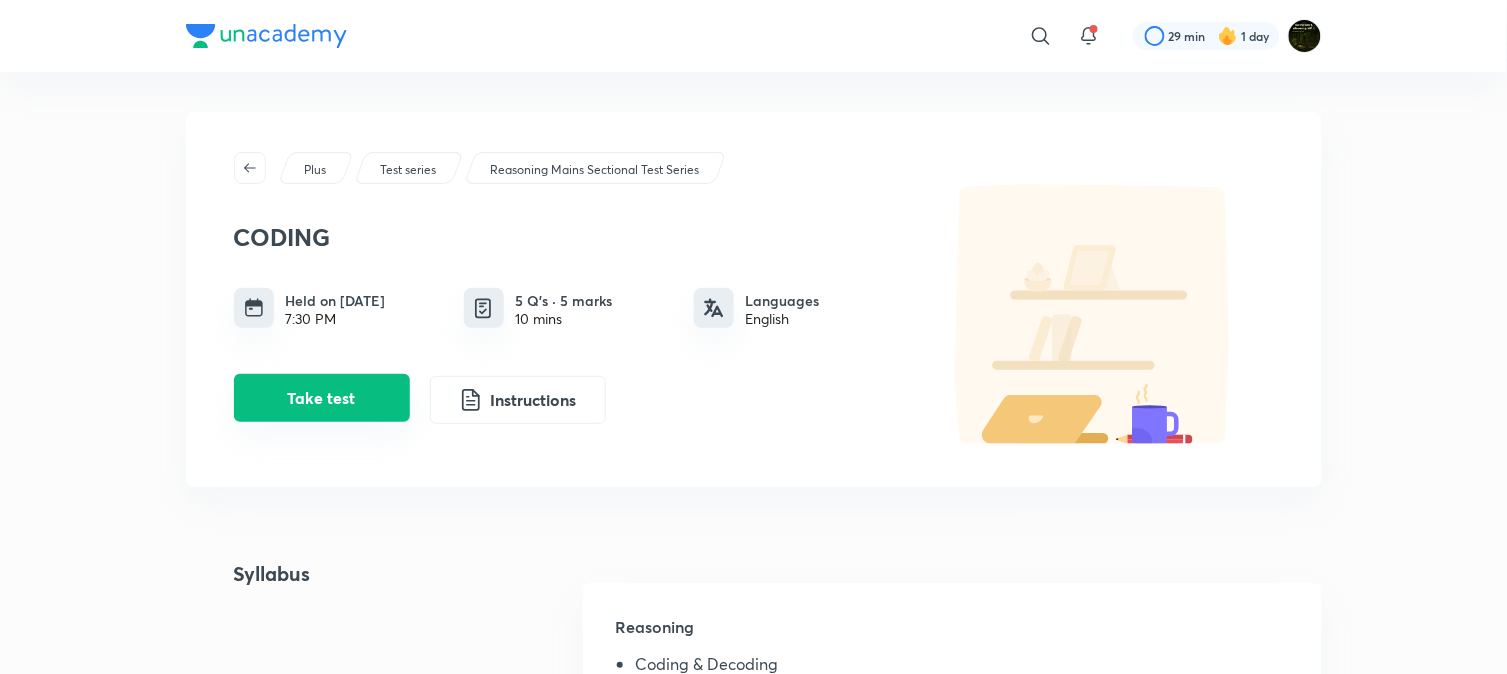 click on "Take test" at bounding box center (322, 398) 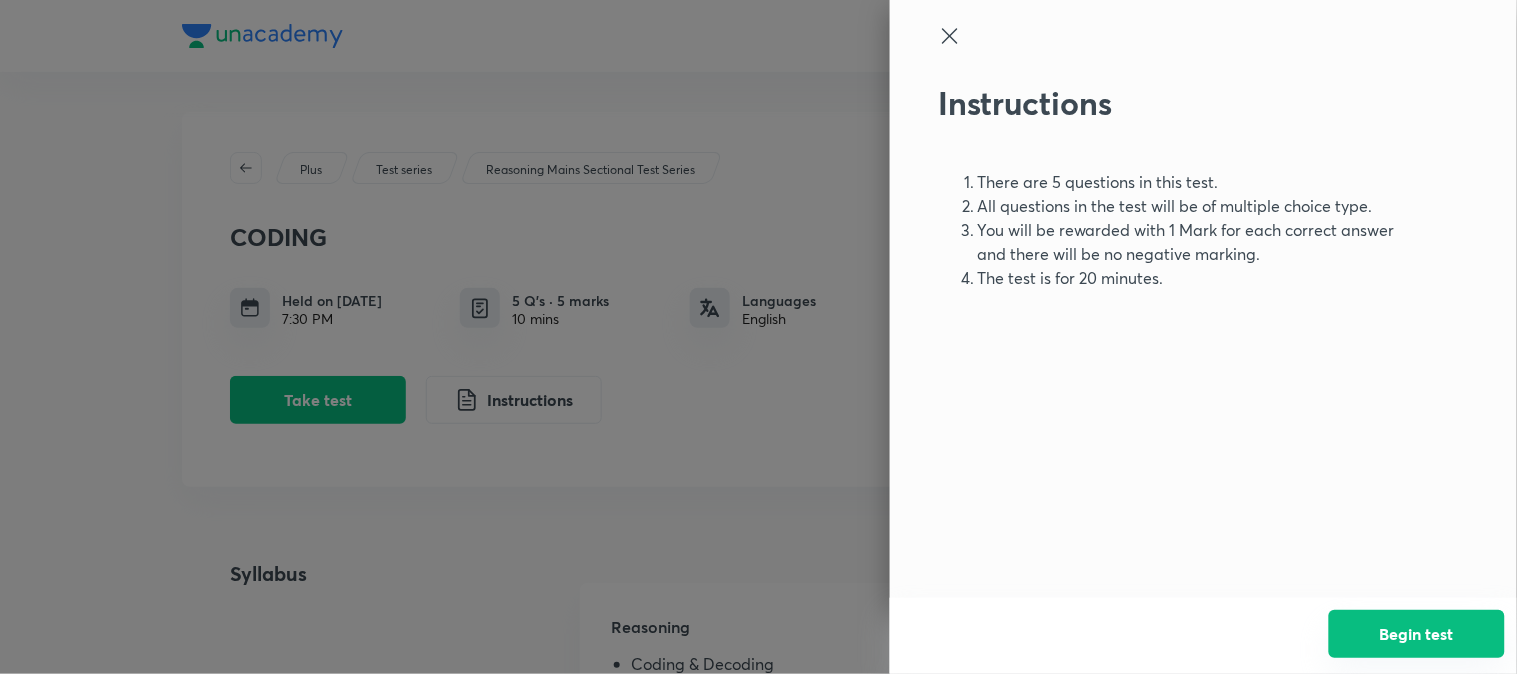 click on "Begin test" at bounding box center (1417, 634) 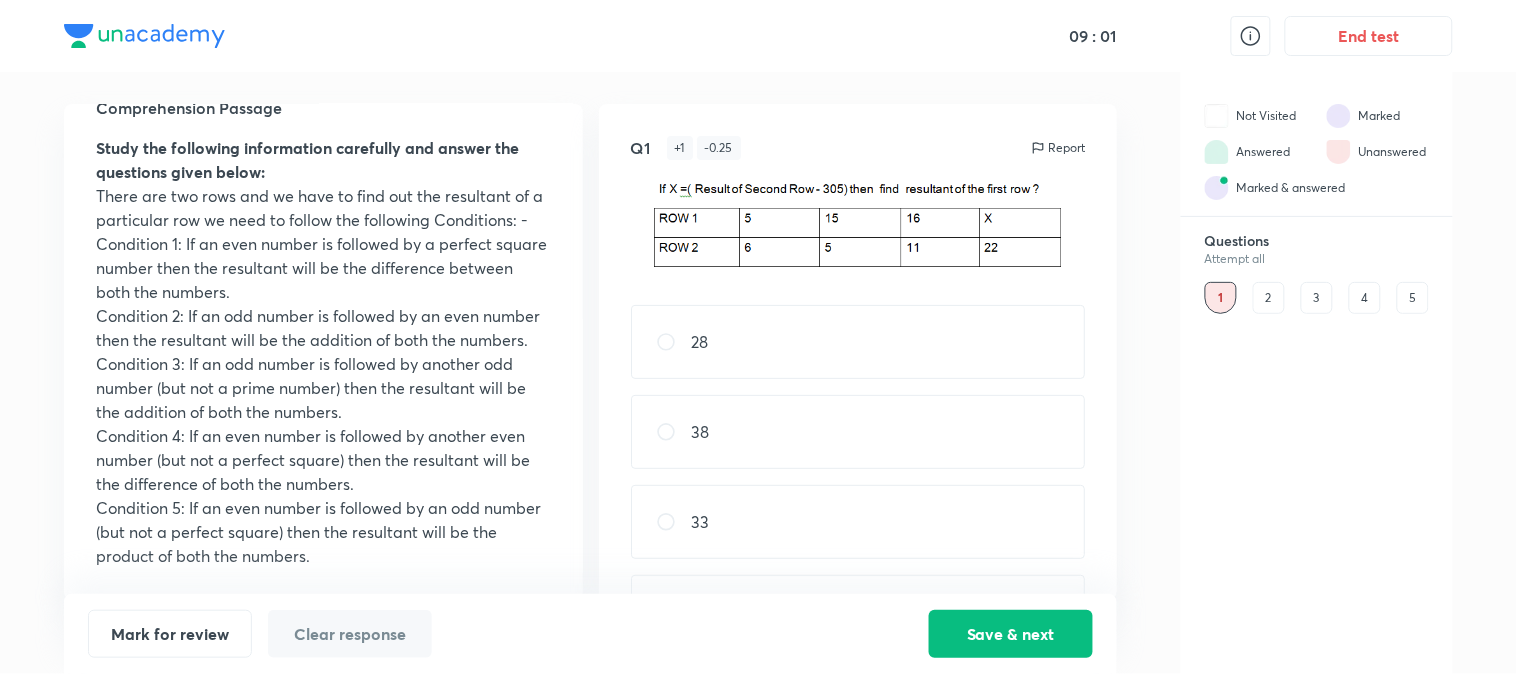 scroll, scrollTop: 86, scrollLeft: 0, axis: vertical 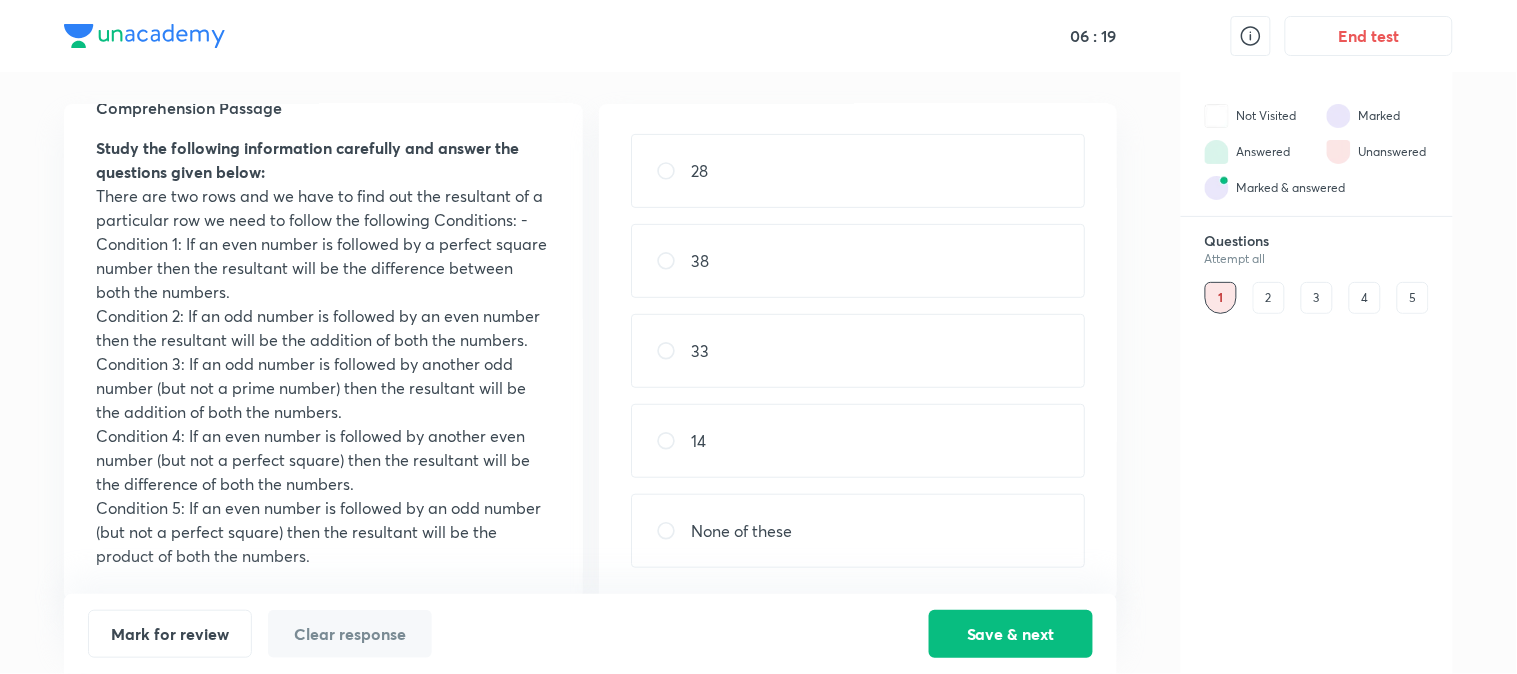 click on "None of these" at bounding box center (742, 531) 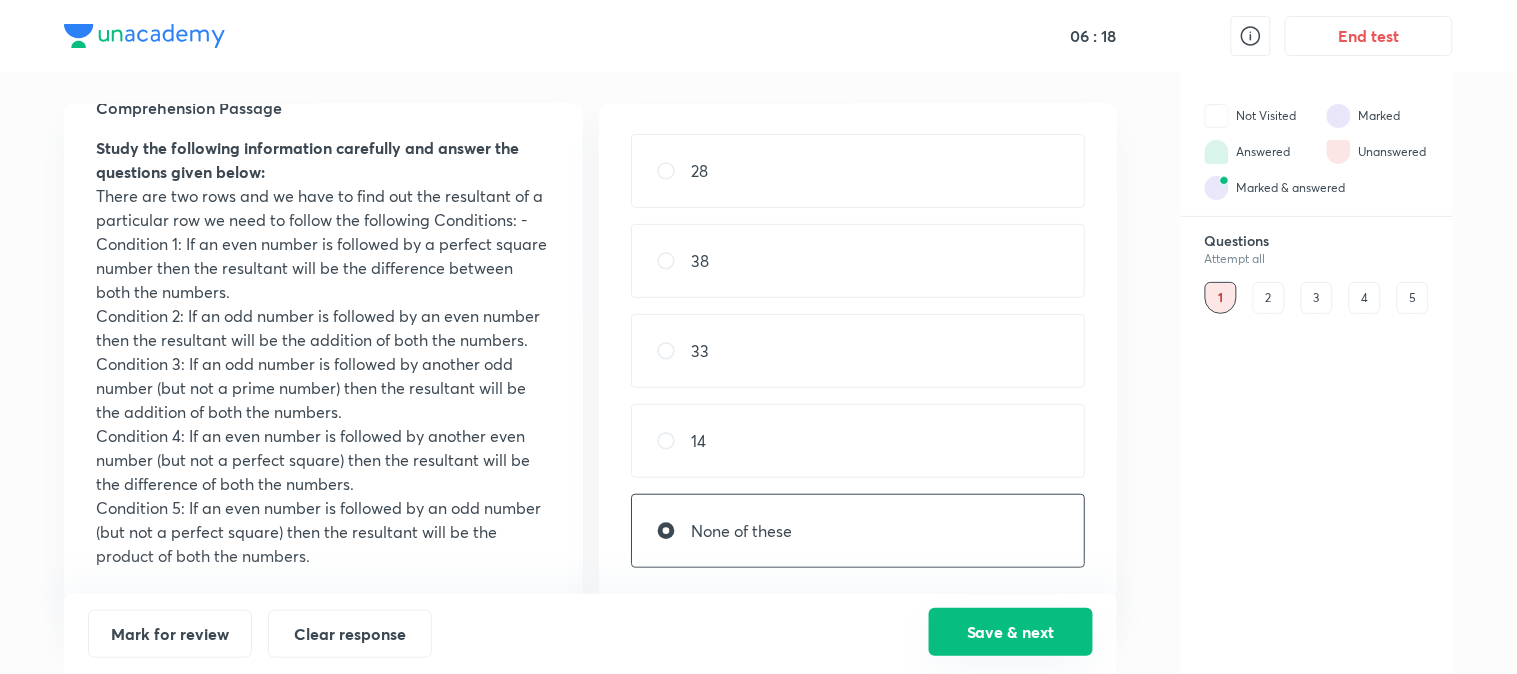 click on "Save & next" at bounding box center (1011, 632) 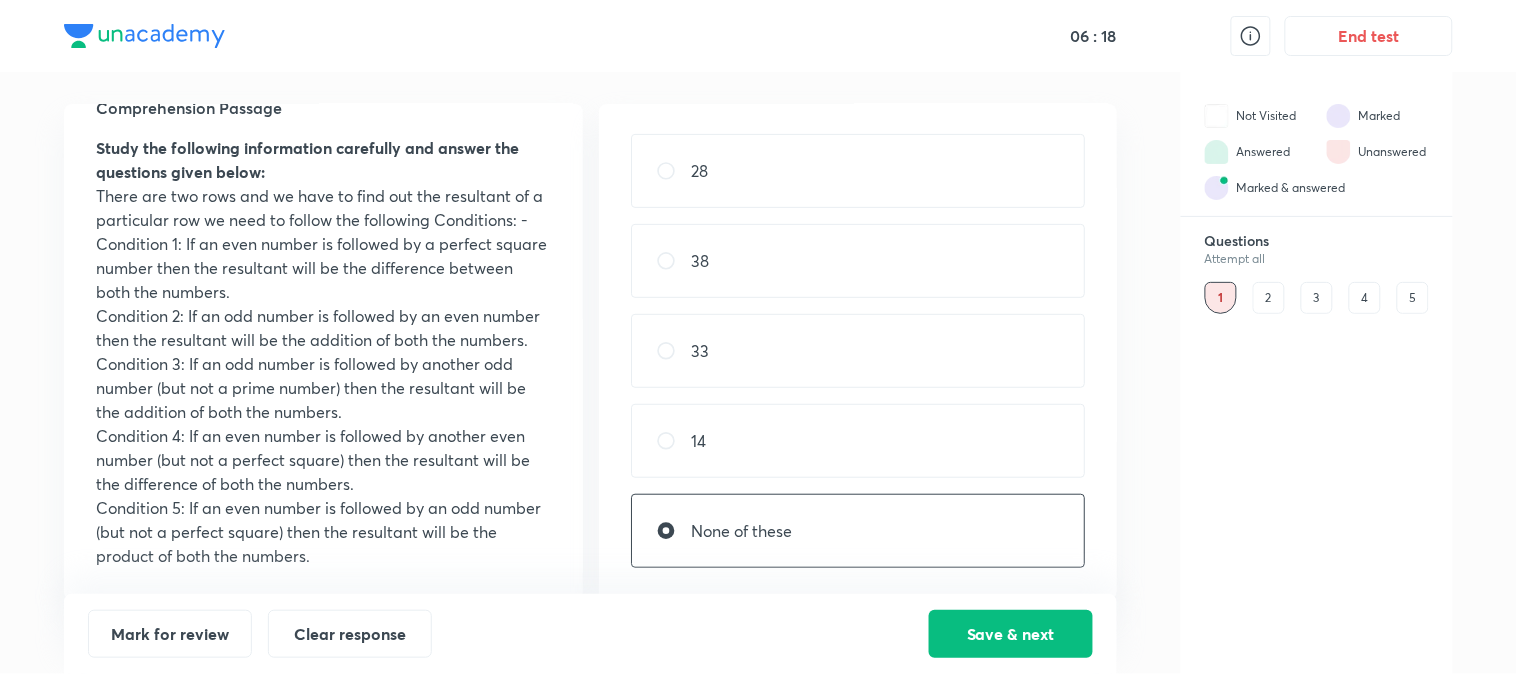 scroll, scrollTop: 0, scrollLeft: 0, axis: both 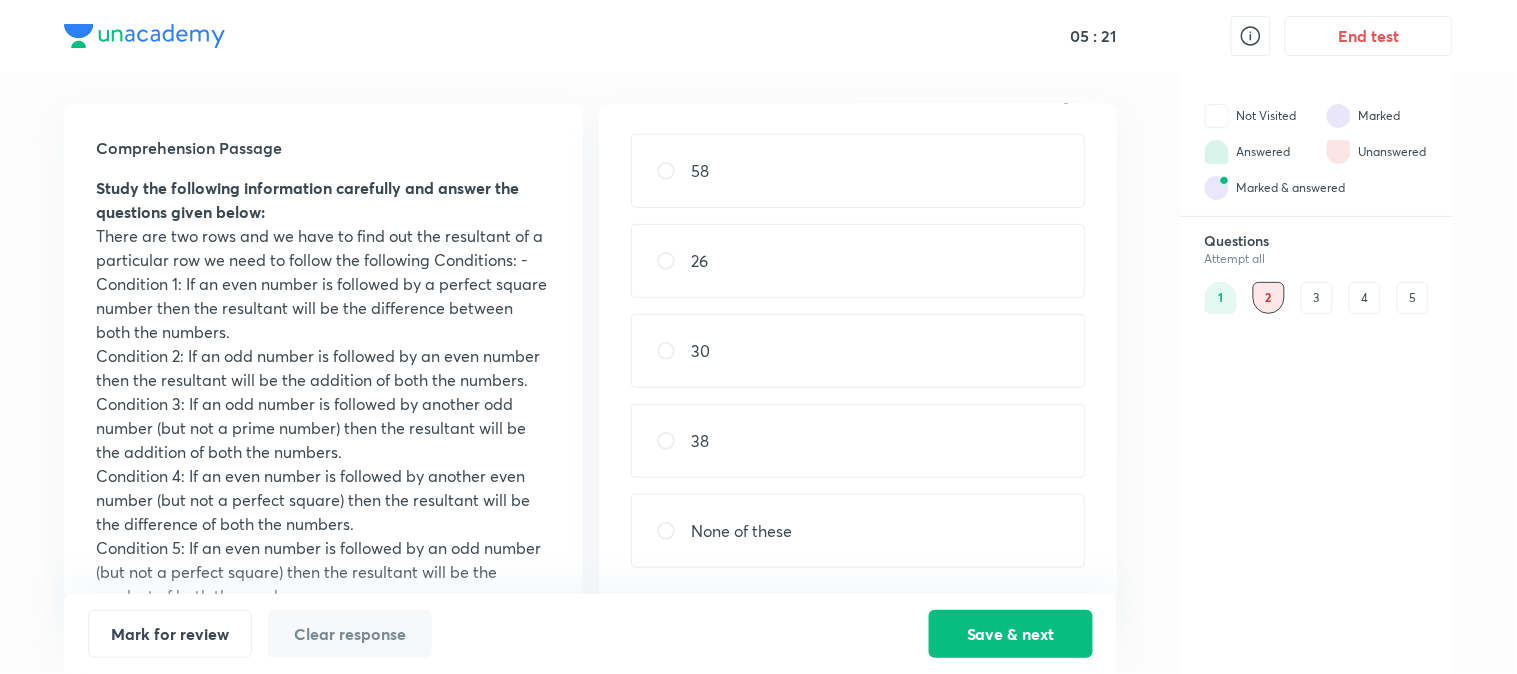 click on "38" at bounding box center [858, 441] 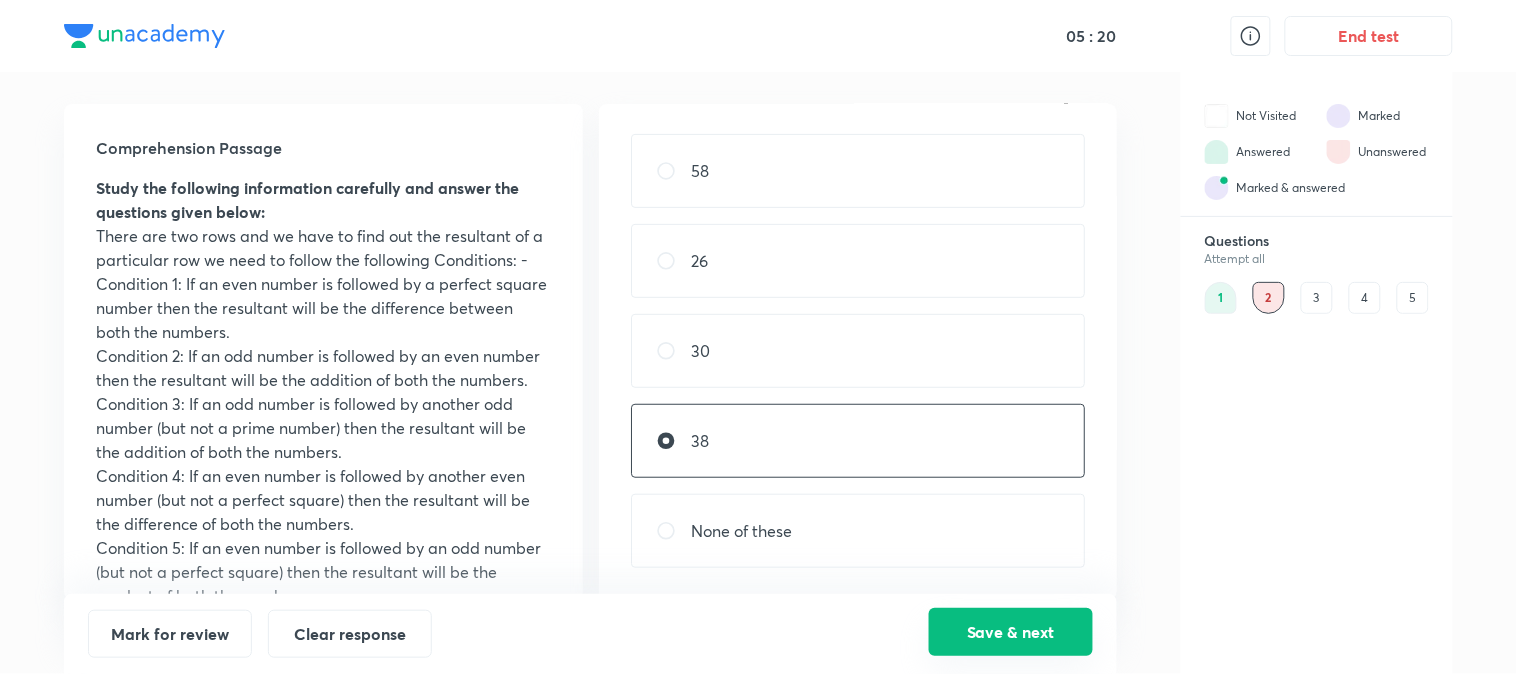 click on "Save & next" at bounding box center [1011, 632] 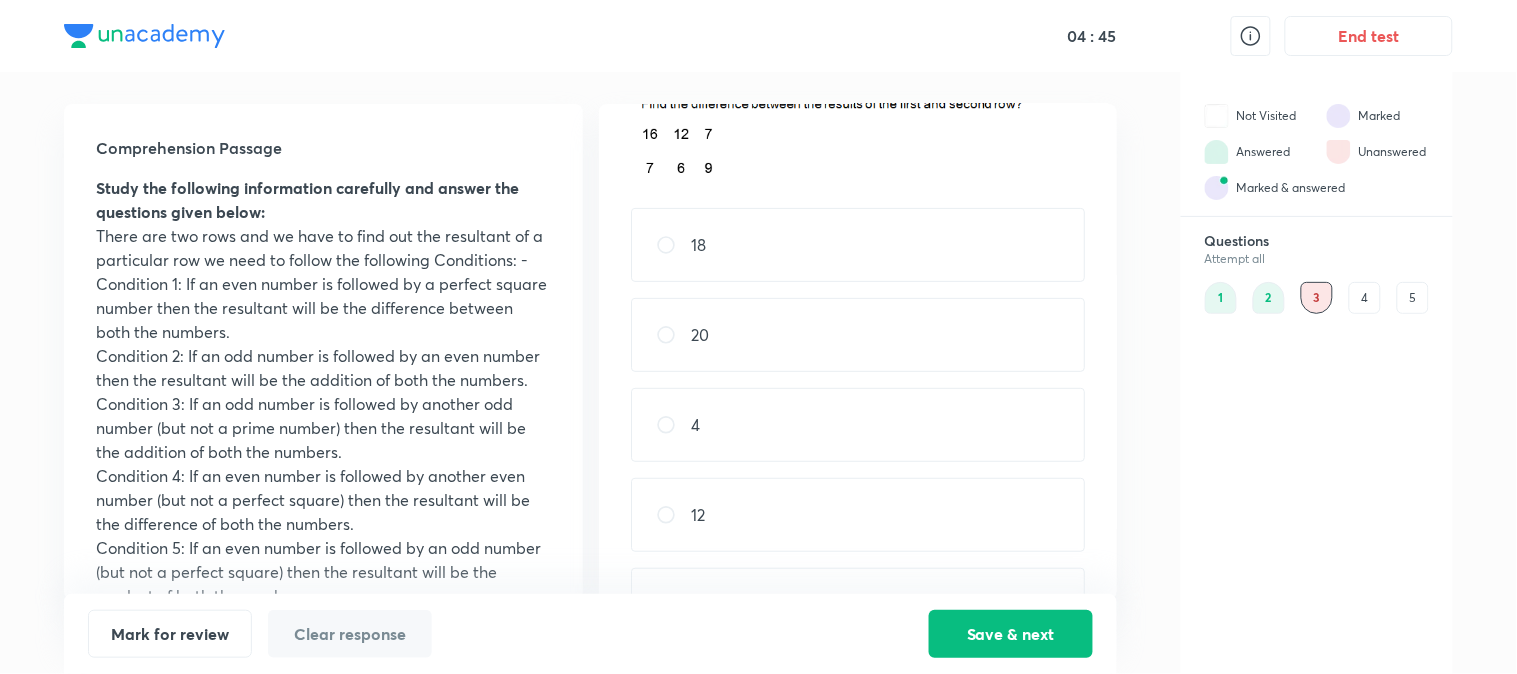 scroll, scrollTop: 158, scrollLeft: 0, axis: vertical 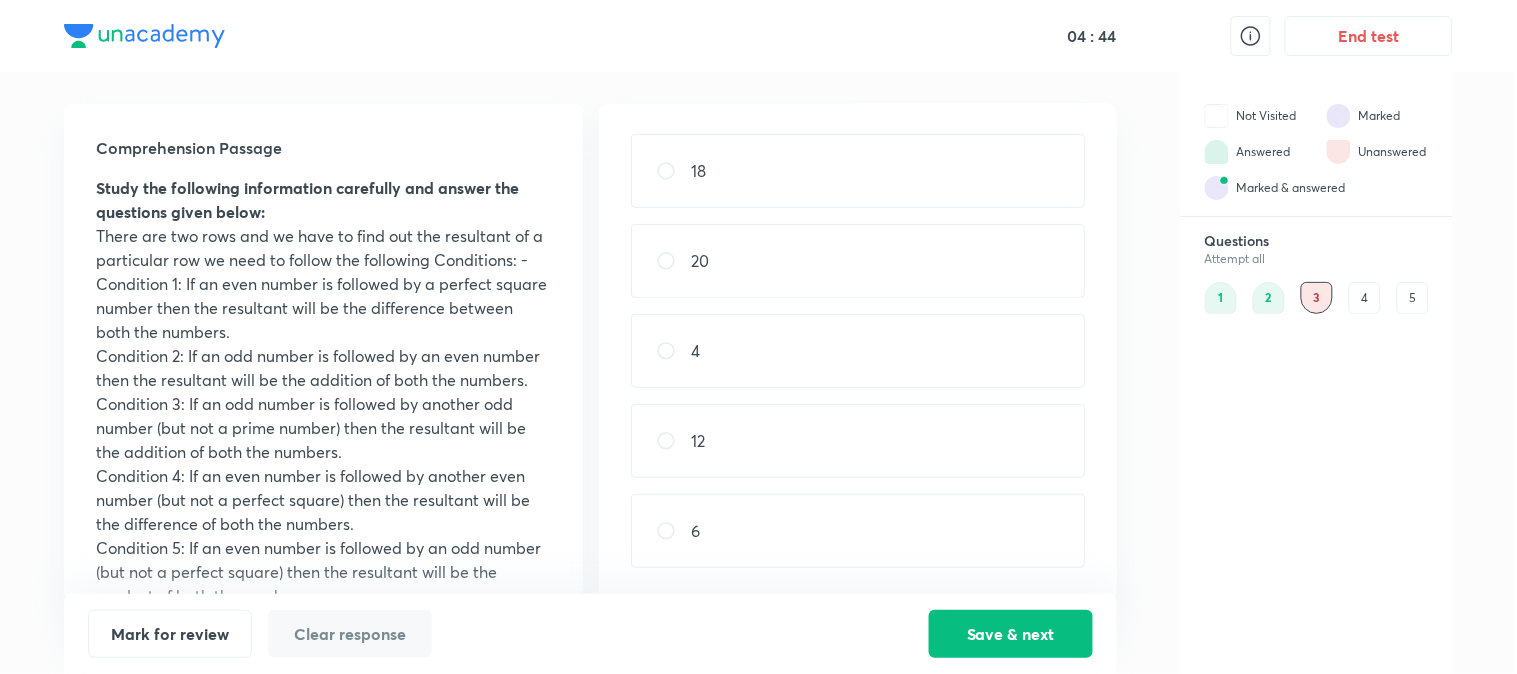 click on "6" at bounding box center (858, 531) 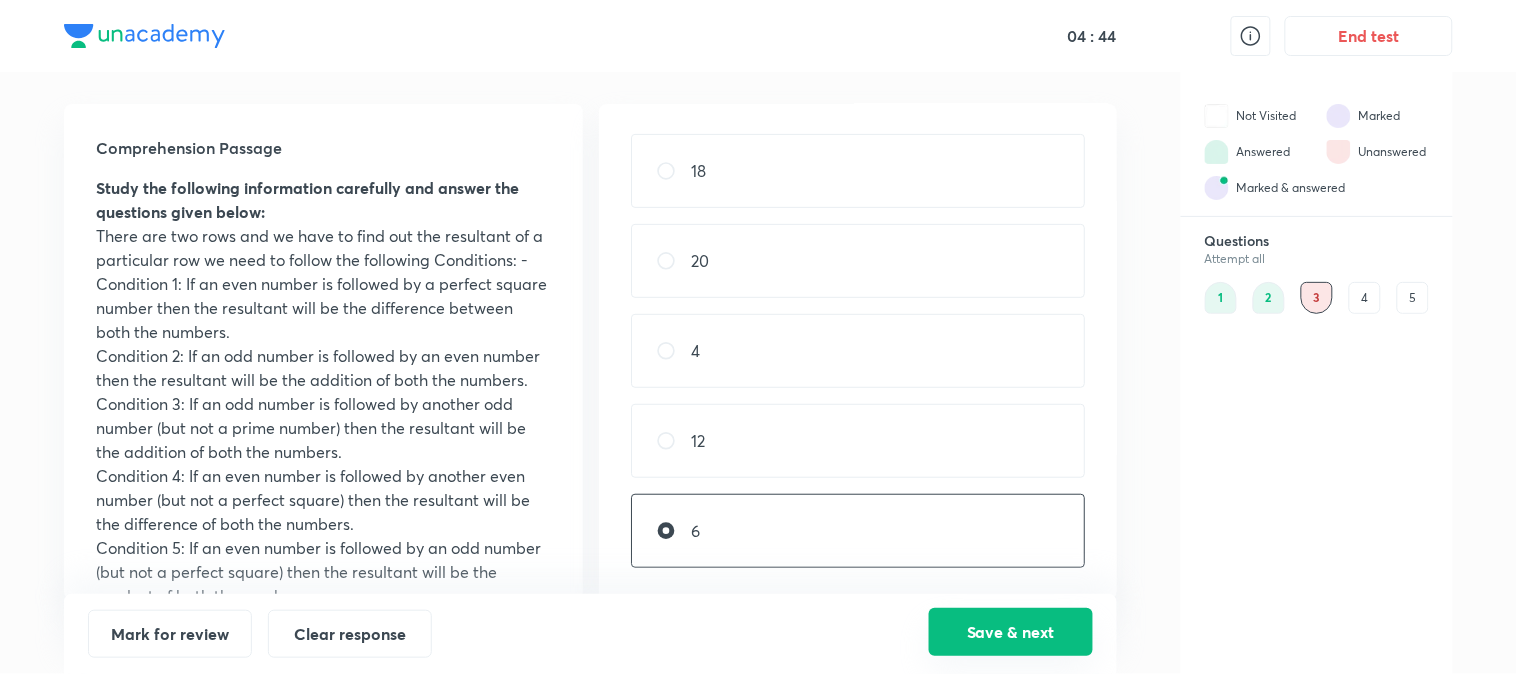 click on "Save & next" at bounding box center (1011, 632) 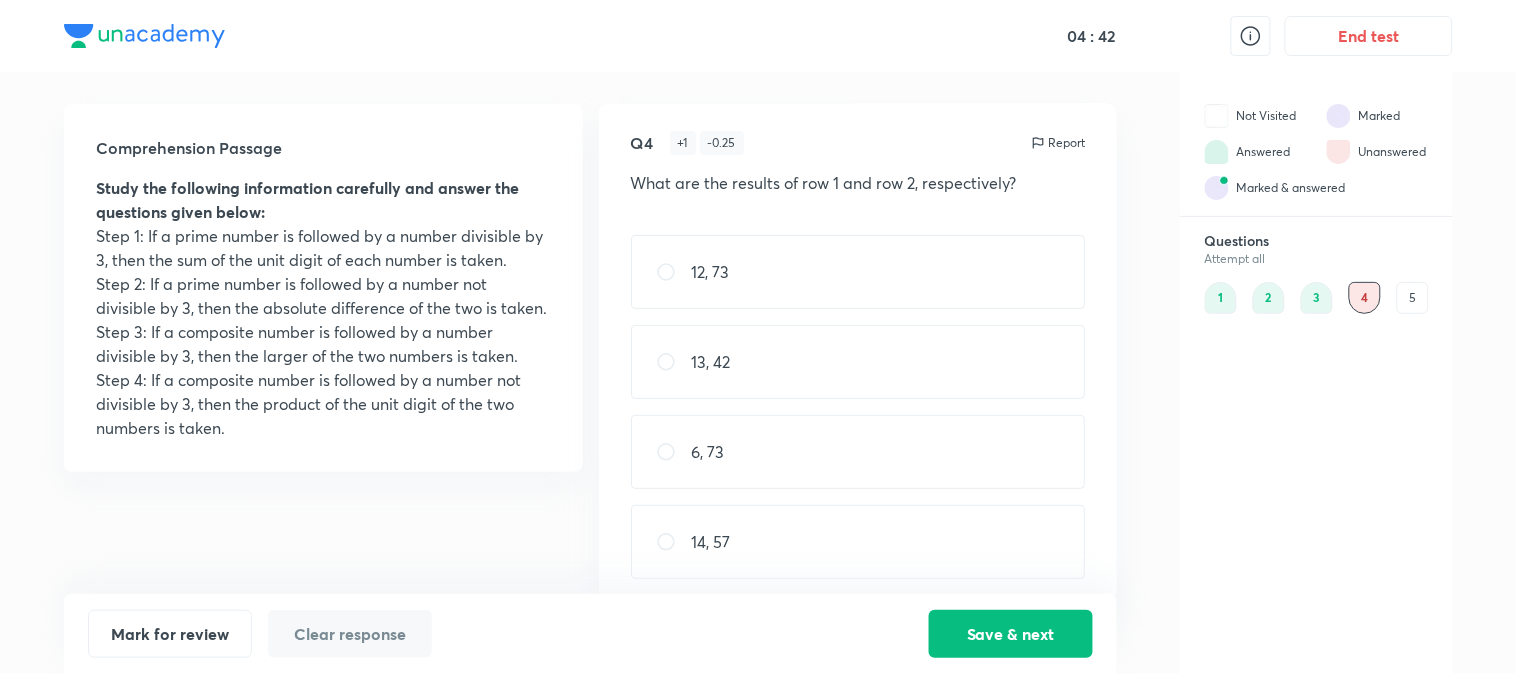 scroll, scrollTop: 0, scrollLeft: 0, axis: both 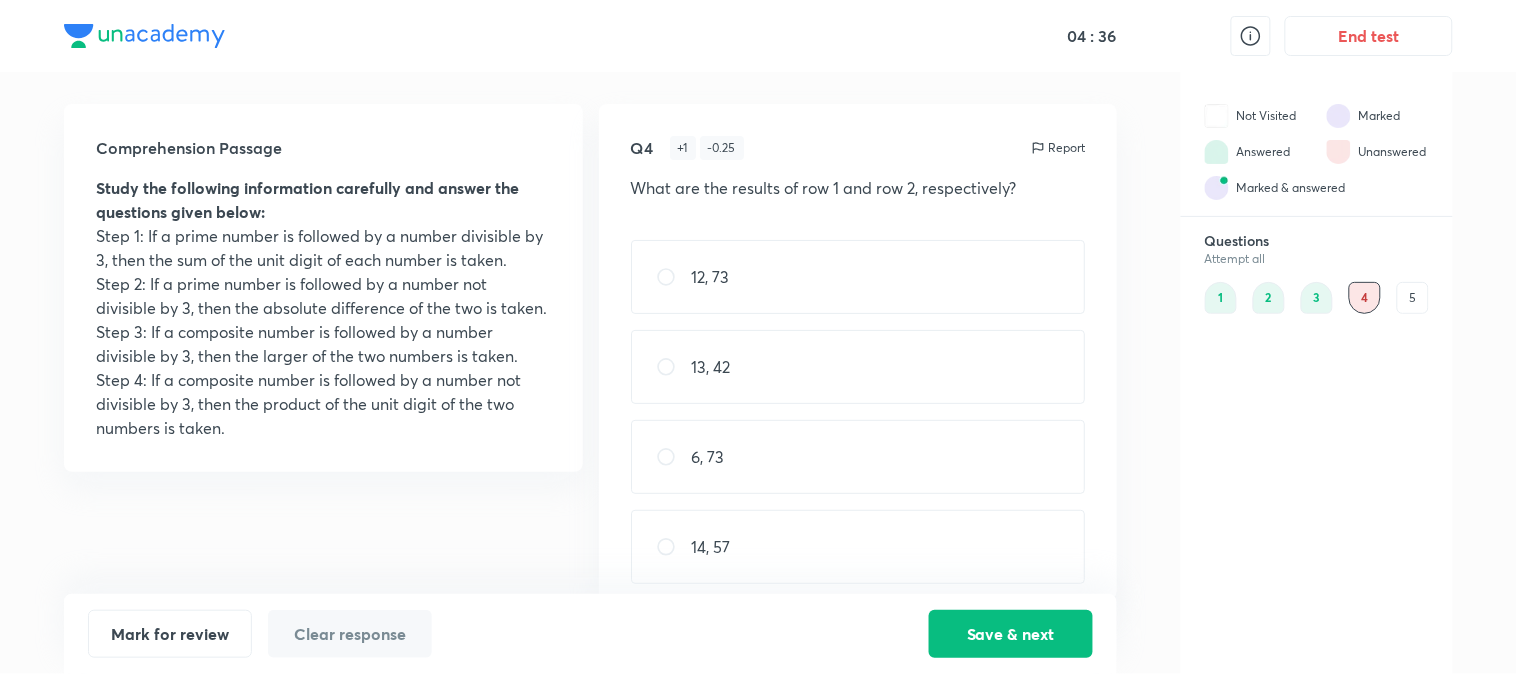 click on "3" at bounding box center [1317, 298] 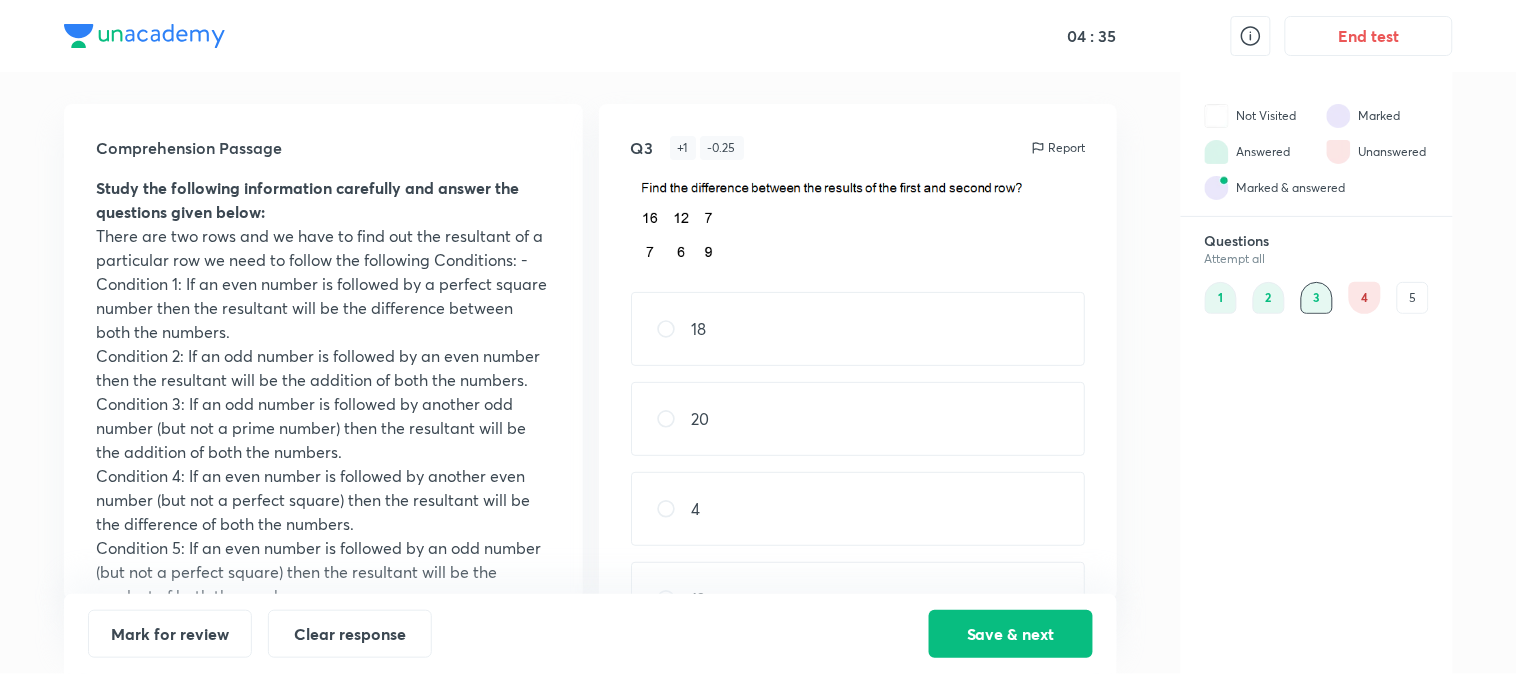 click on "4" at bounding box center (1365, 298) 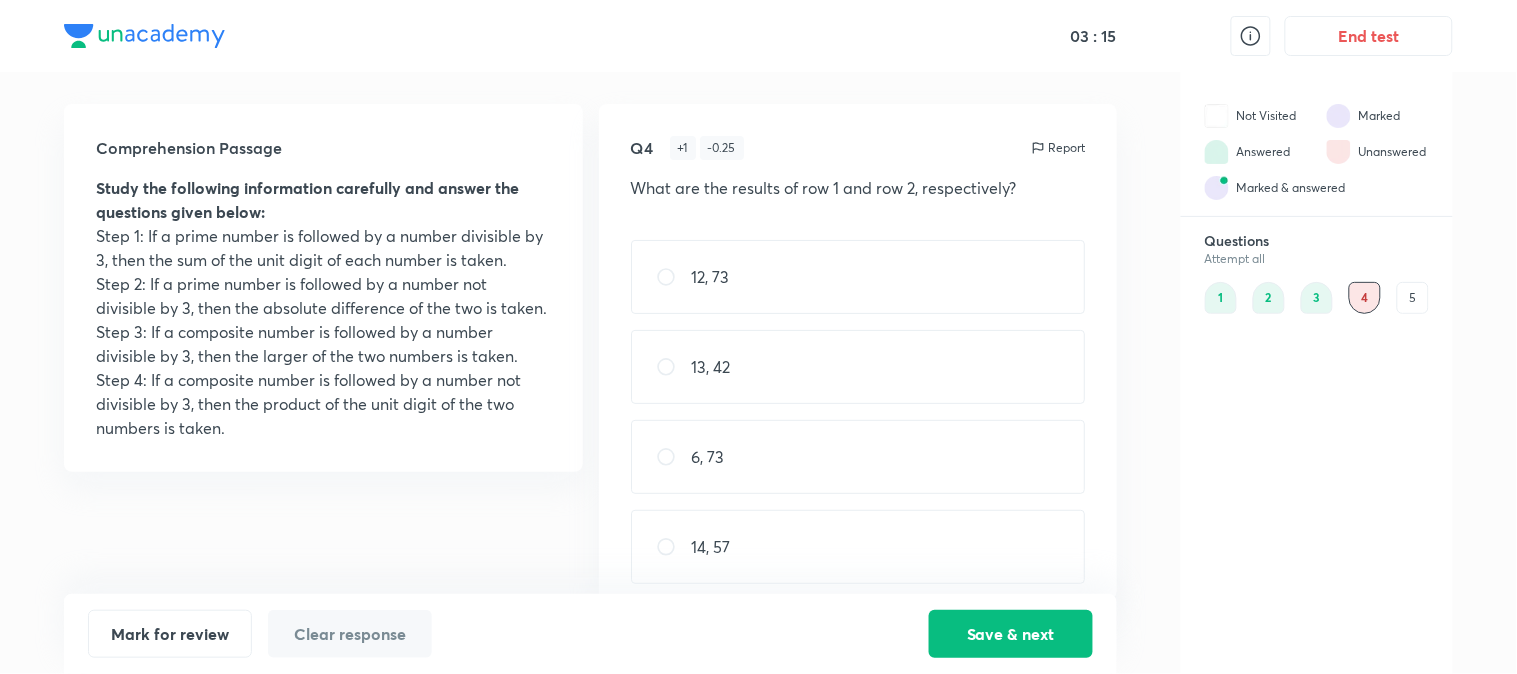 scroll, scrollTop: 163, scrollLeft: 0, axis: vertical 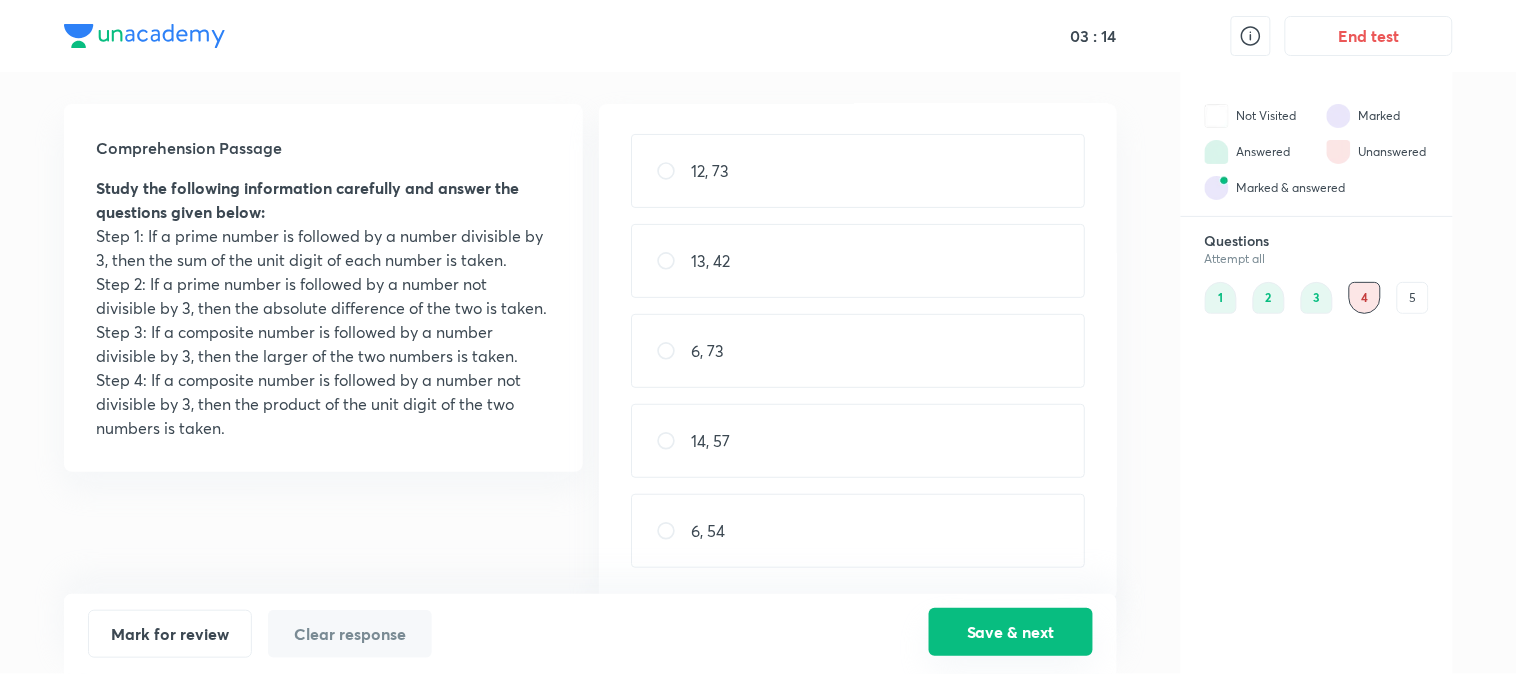 click on "Save & next" at bounding box center [1011, 632] 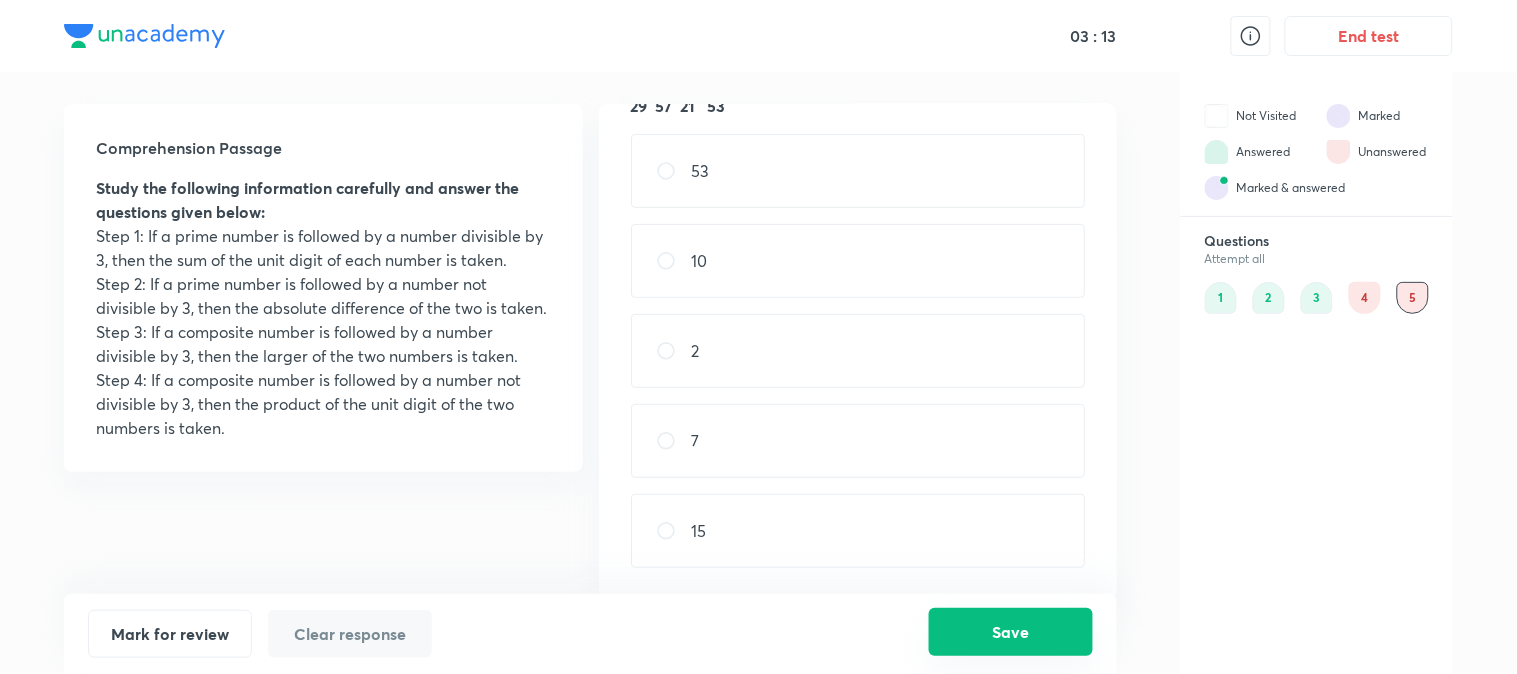 click on "Save" at bounding box center (1011, 632) 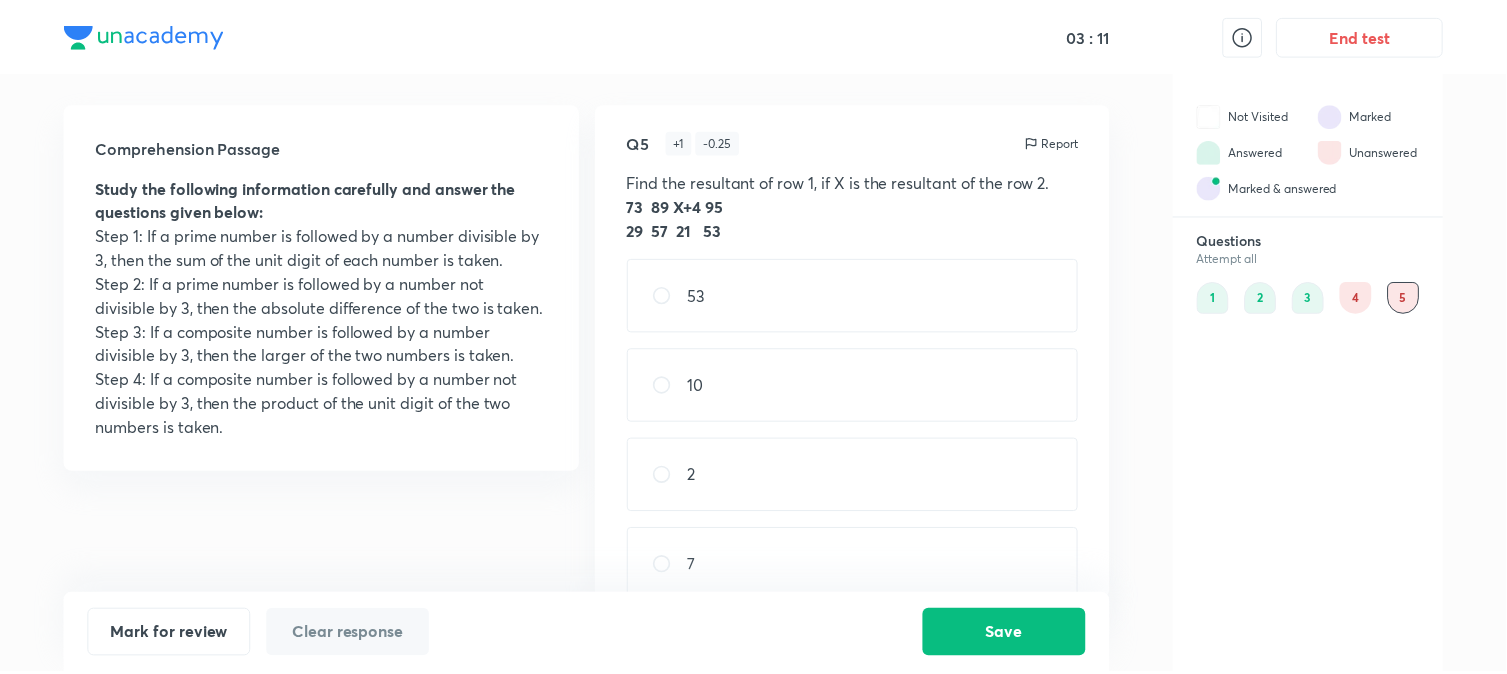 scroll, scrollTop: 0, scrollLeft: 0, axis: both 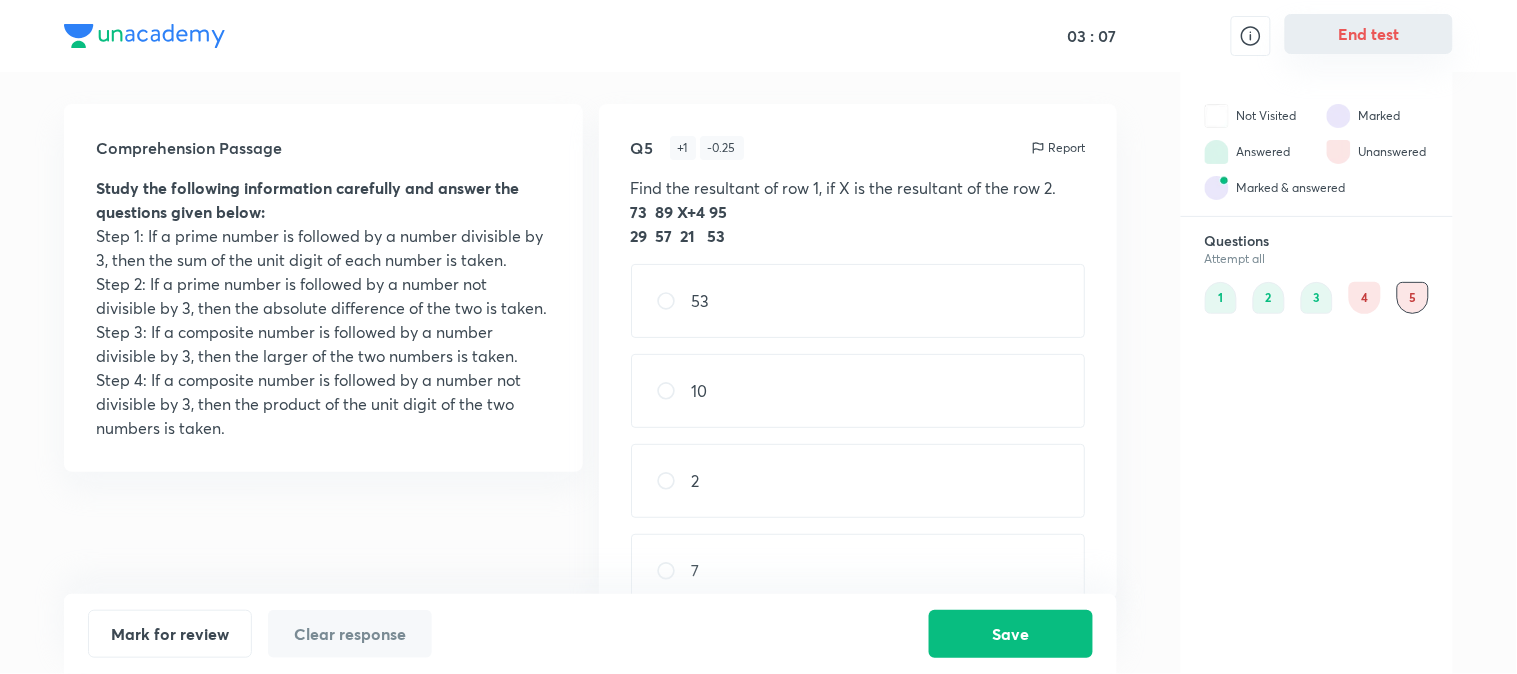 click on "End test" at bounding box center (1369, 34) 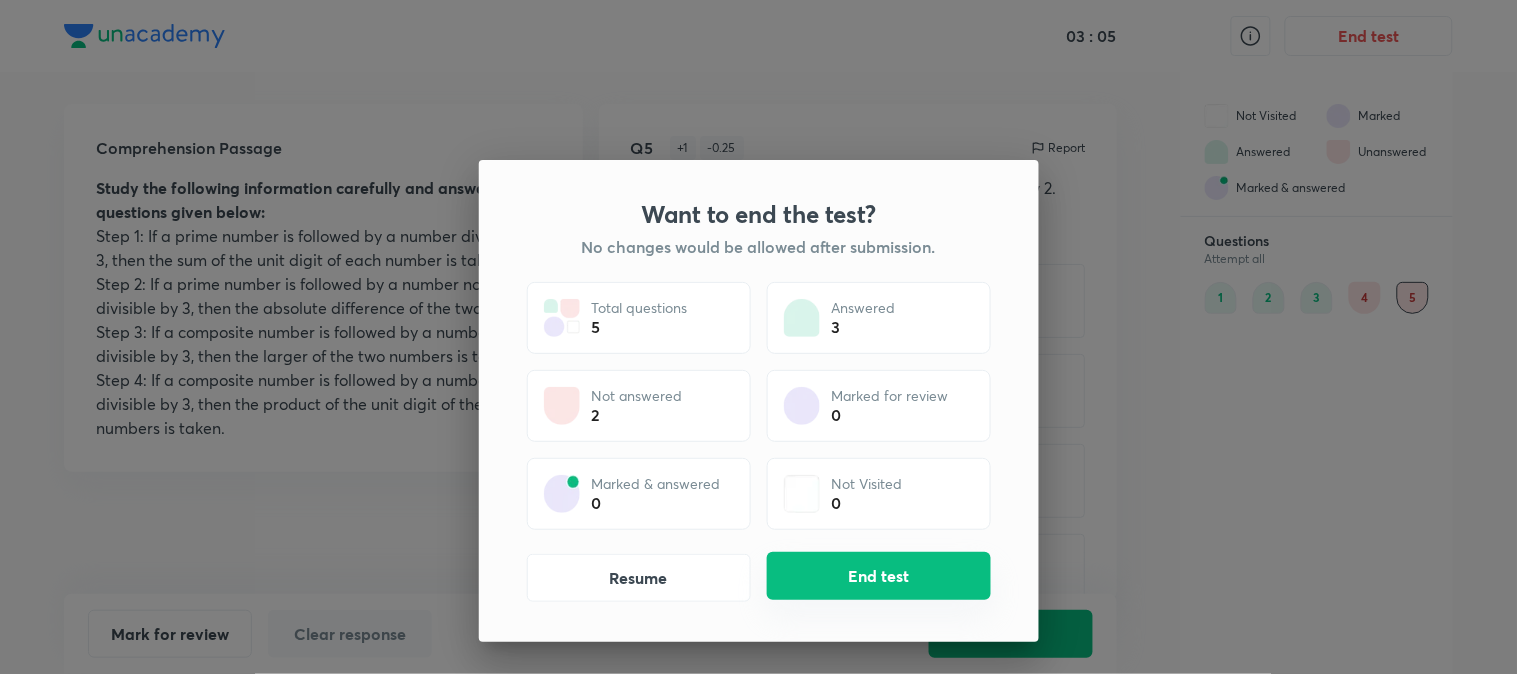 click on "End test" at bounding box center (879, 576) 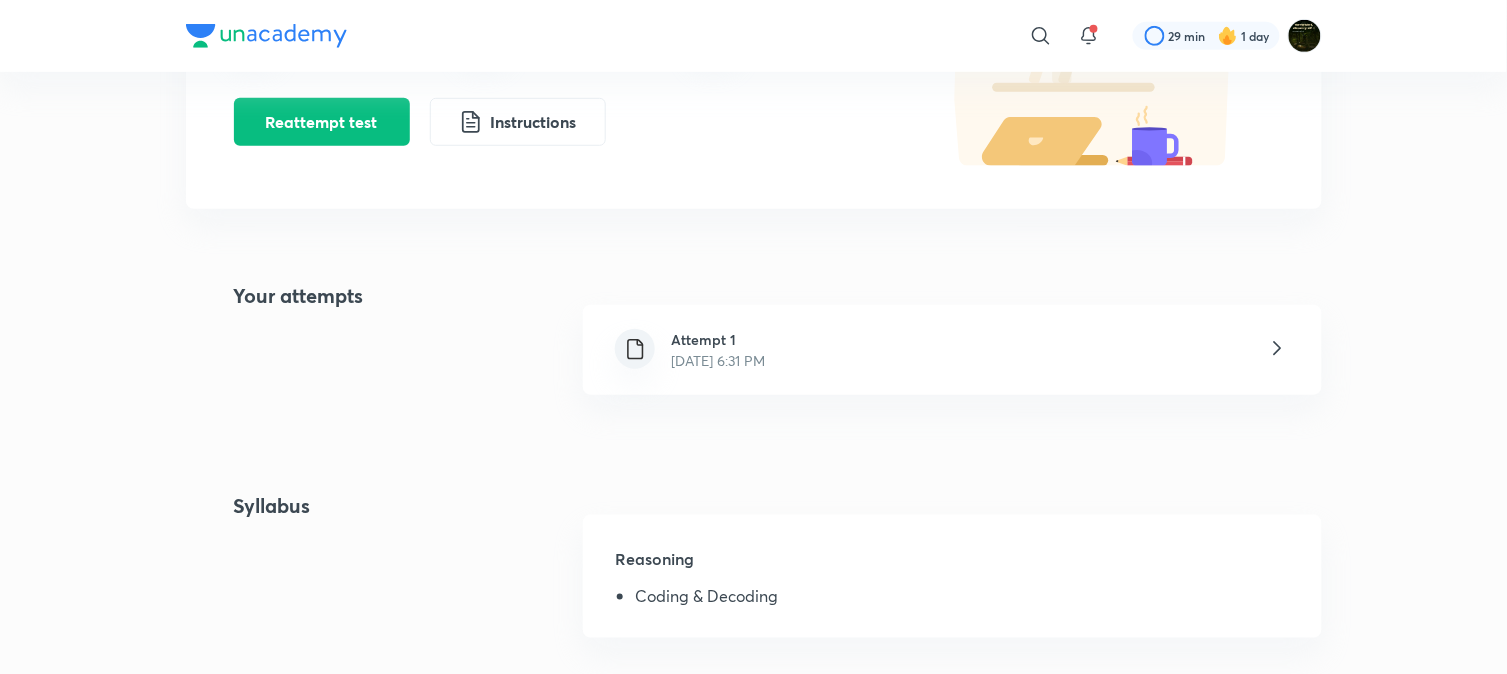 scroll, scrollTop: 333, scrollLeft: 0, axis: vertical 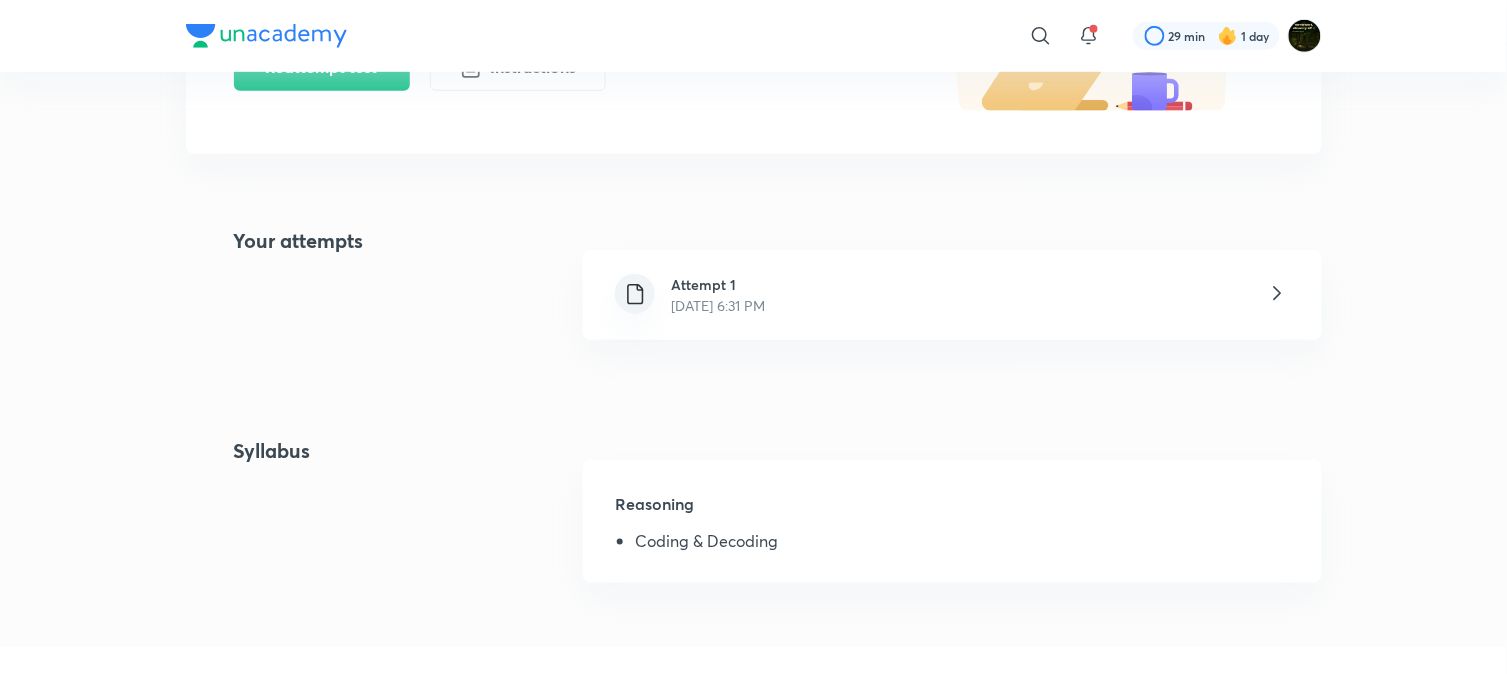 click on "Attempt 1 Jul 12, 2025, 6:31 PM" at bounding box center [952, 295] 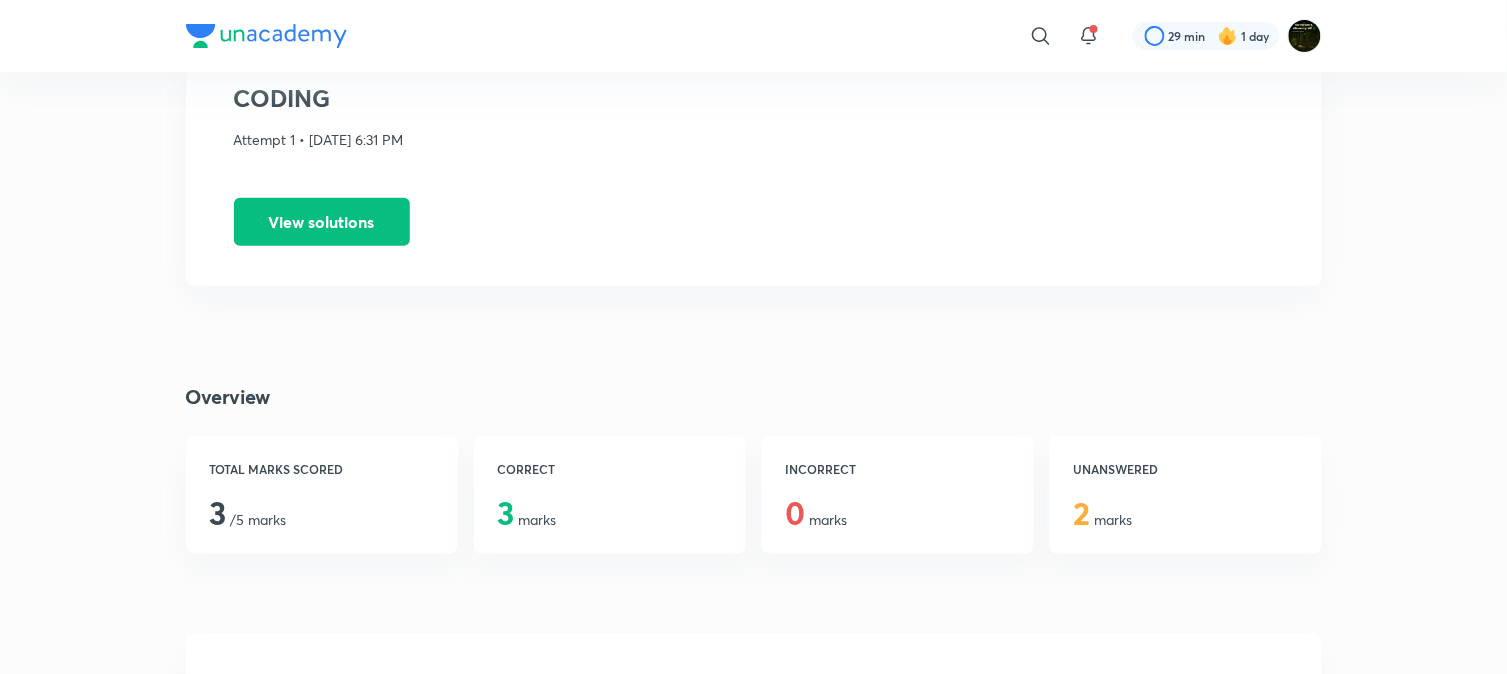 scroll, scrollTop: 0, scrollLeft: 0, axis: both 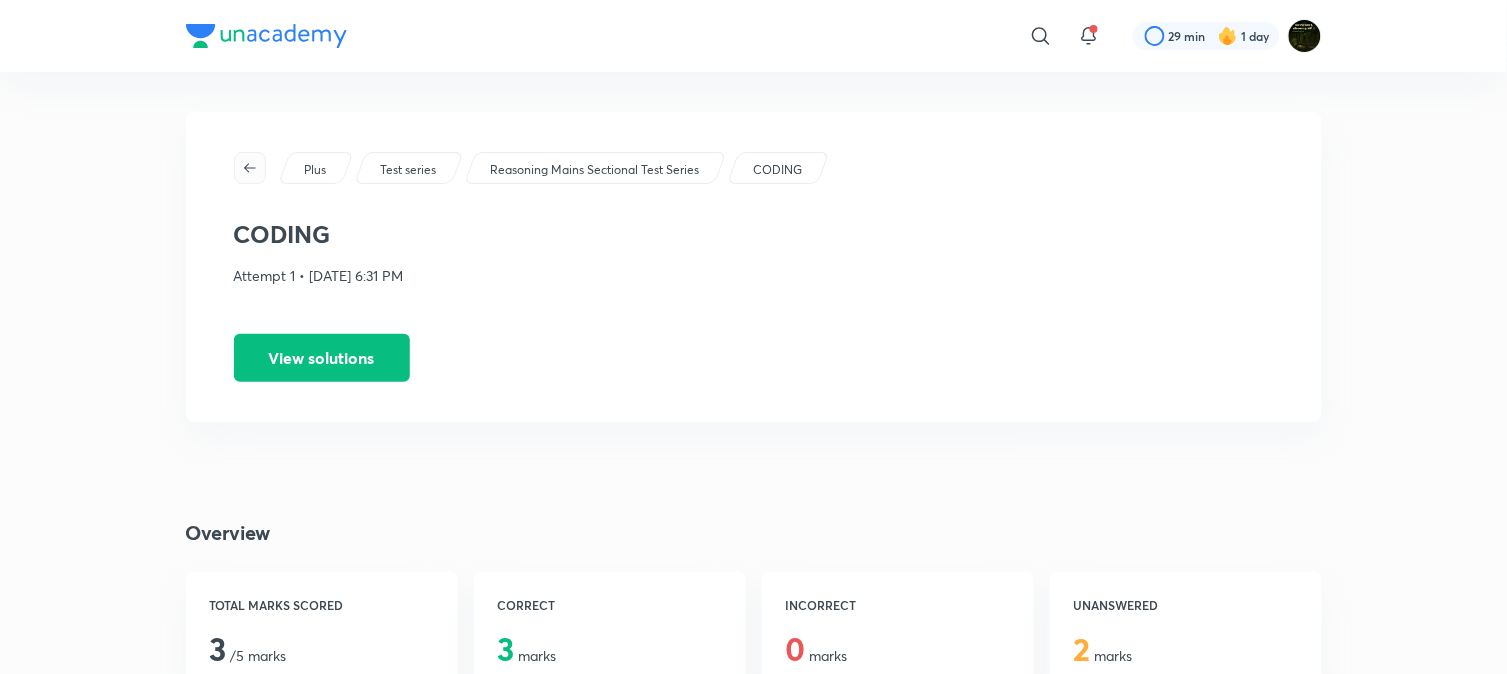 click at bounding box center (250, 168) 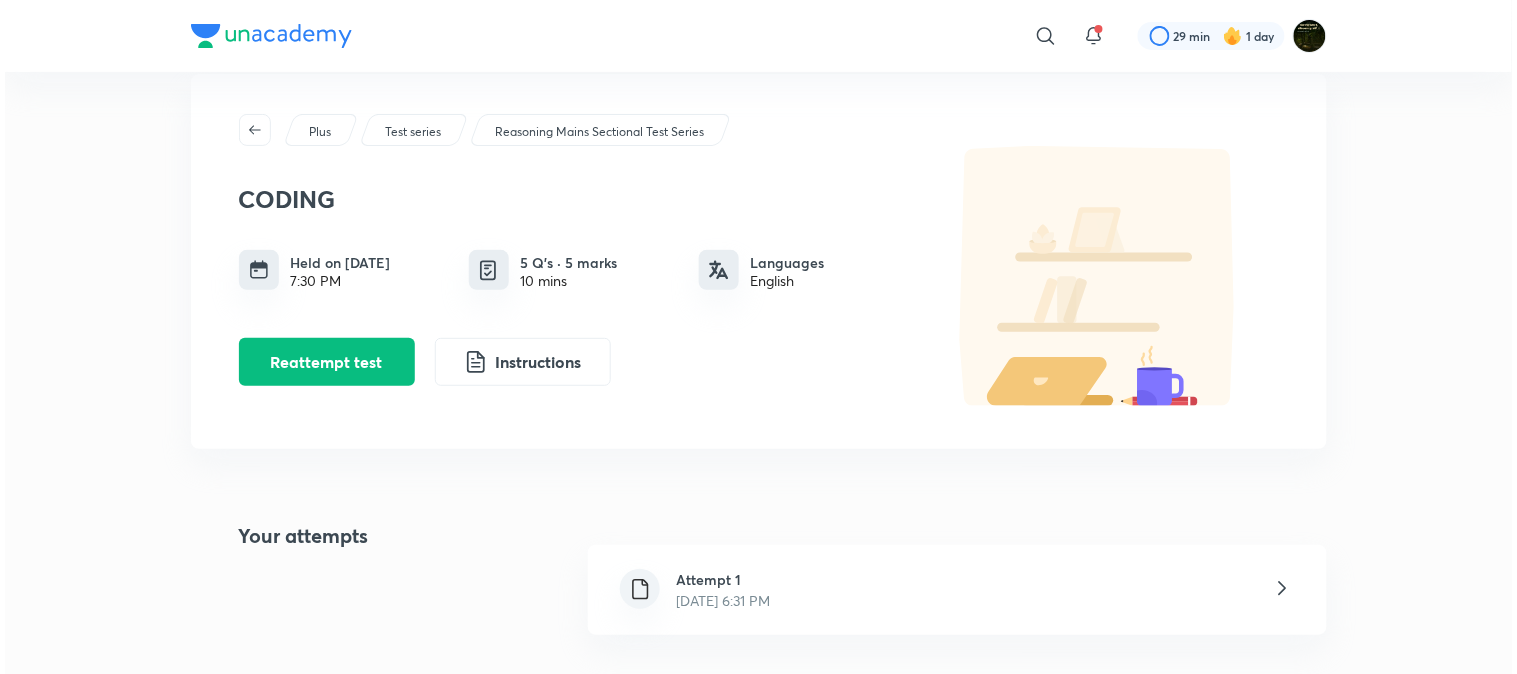 scroll, scrollTop: 0, scrollLeft: 0, axis: both 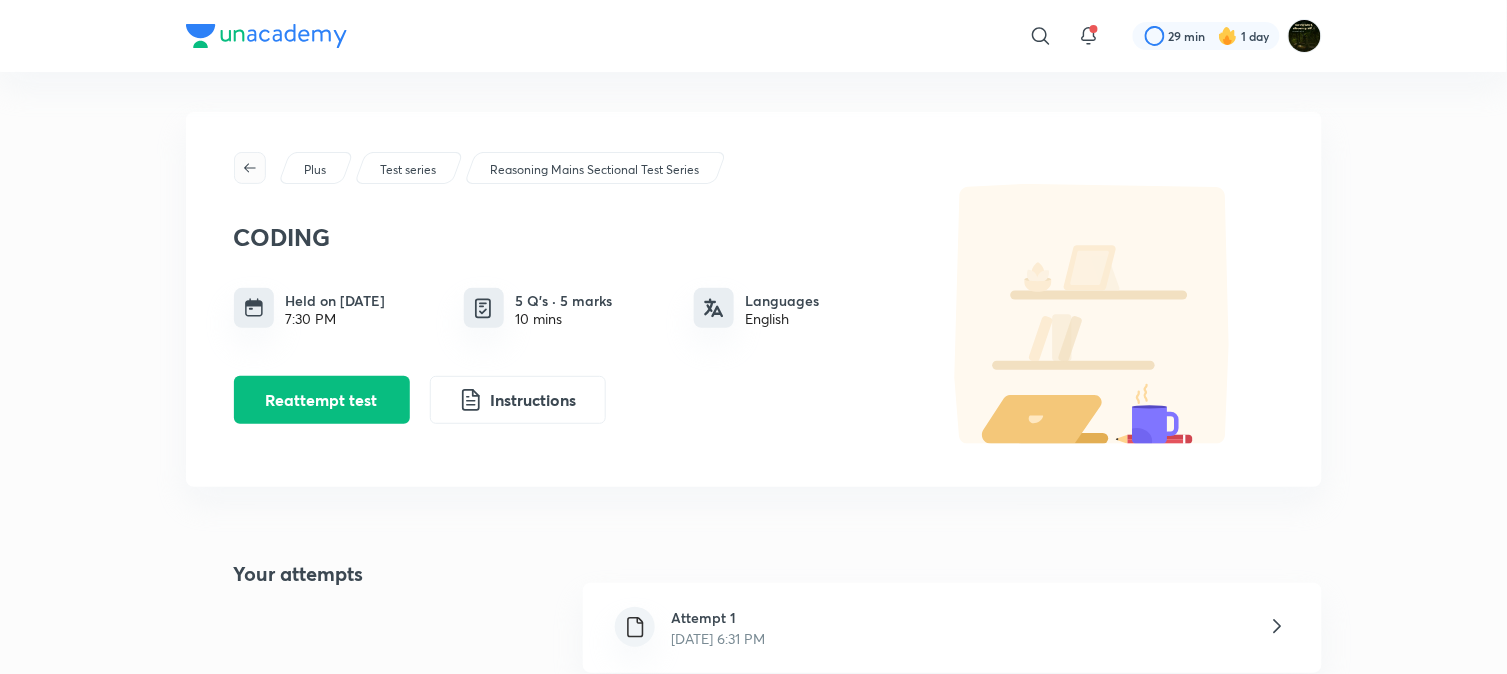 click at bounding box center (250, 168) 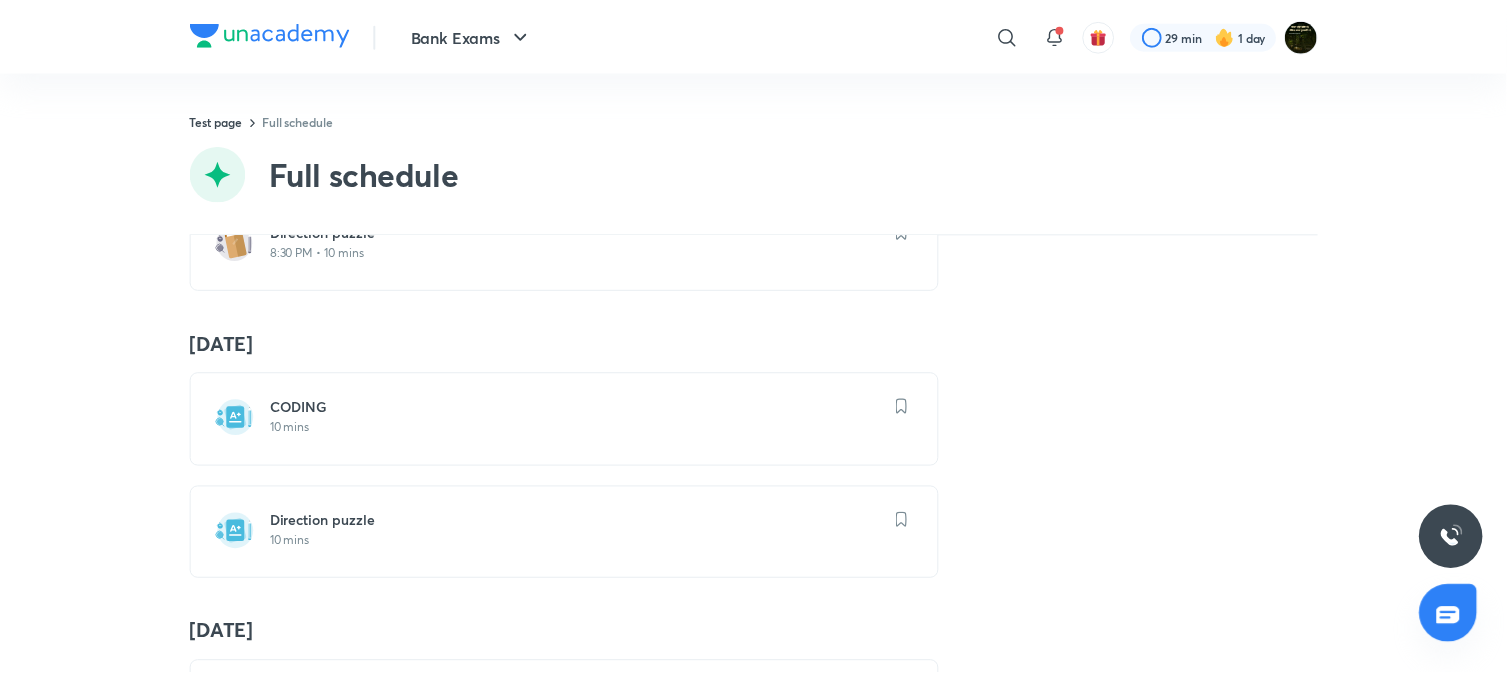 scroll, scrollTop: 0, scrollLeft: 0, axis: both 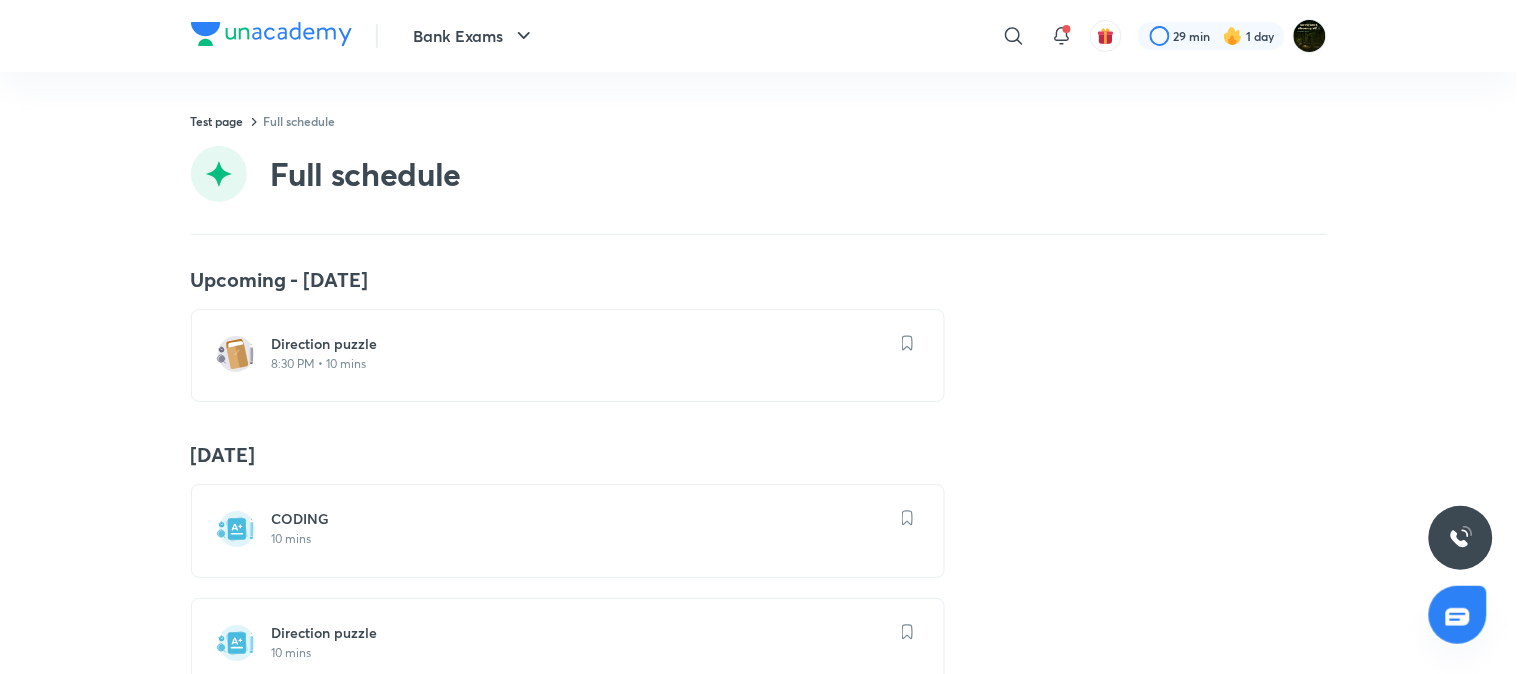 click on "Direction puzzle 8:30 PM •  10 mins" at bounding box center (568, 355) 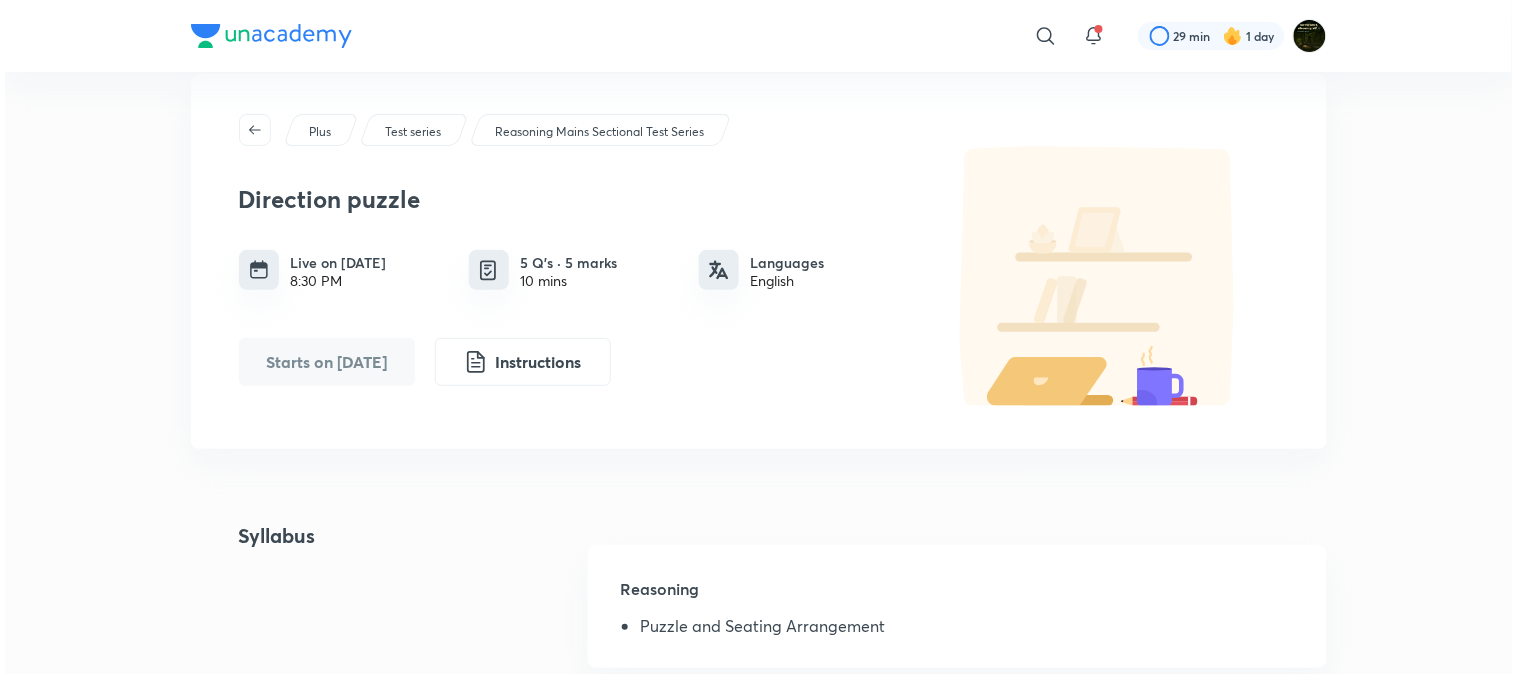 scroll, scrollTop: 0, scrollLeft: 0, axis: both 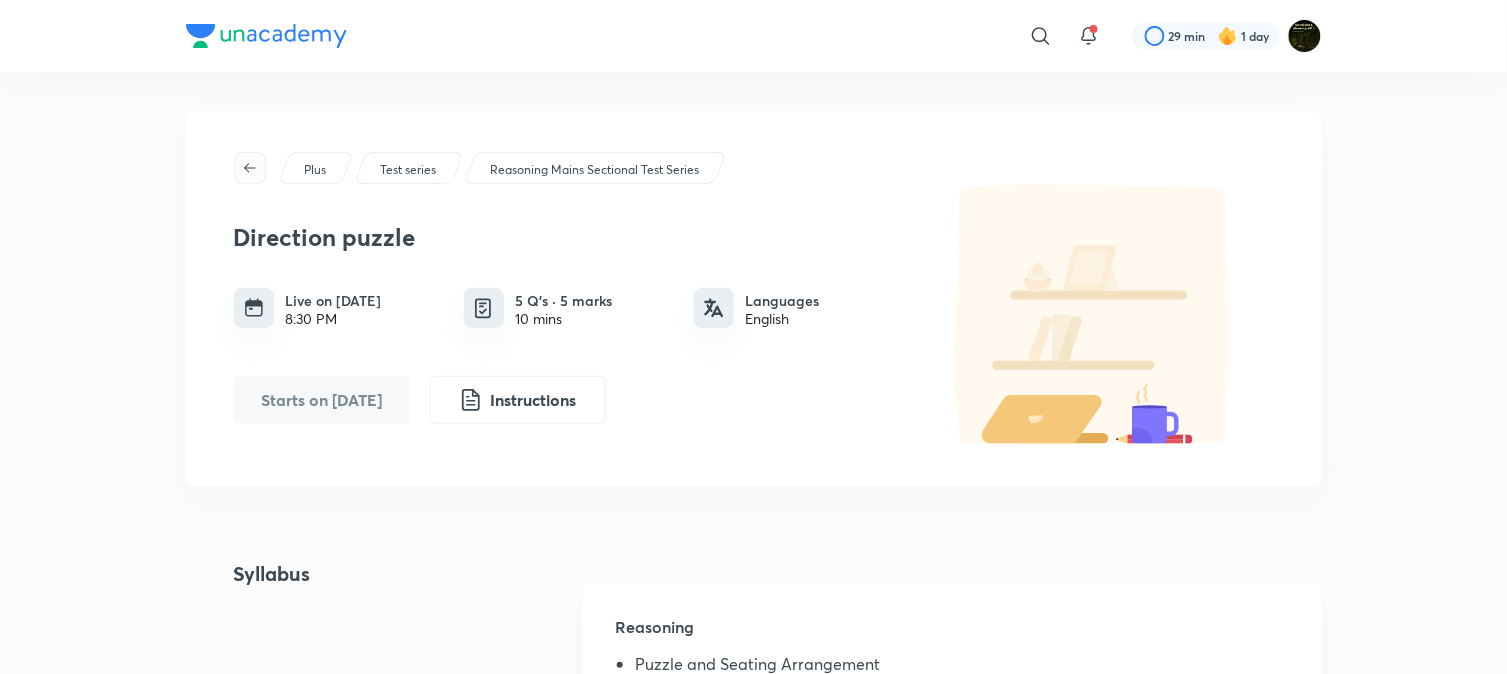 click 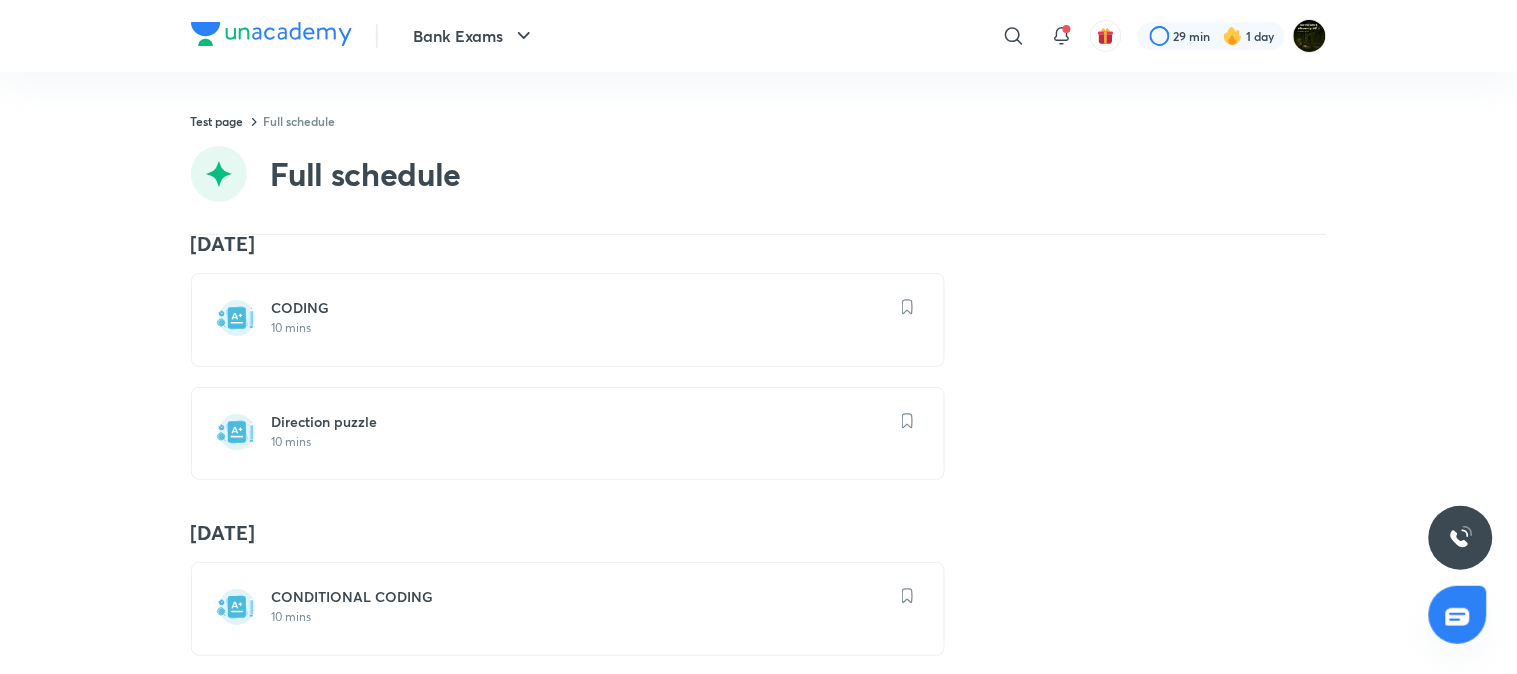 scroll, scrollTop: 160, scrollLeft: 0, axis: vertical 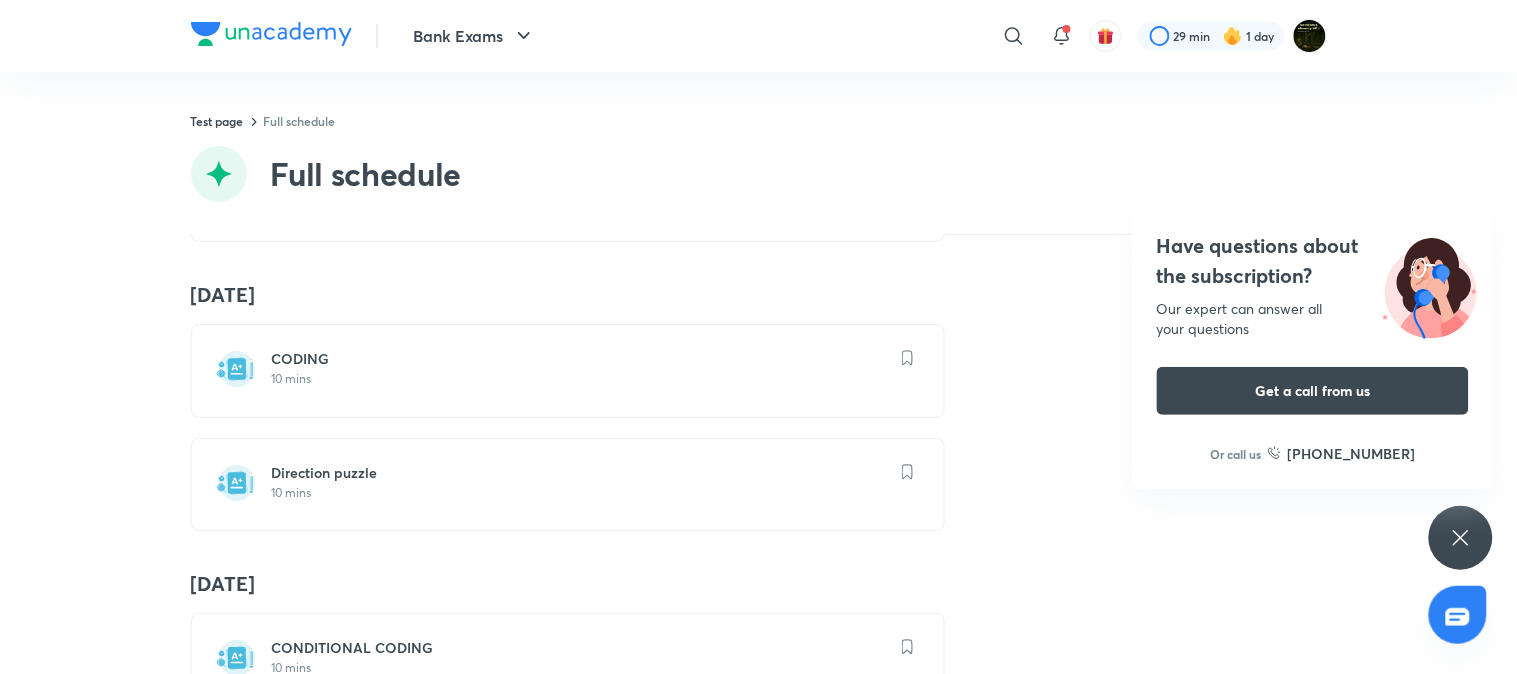 click on "Direction puzzle" at bounding box center [580, 473] 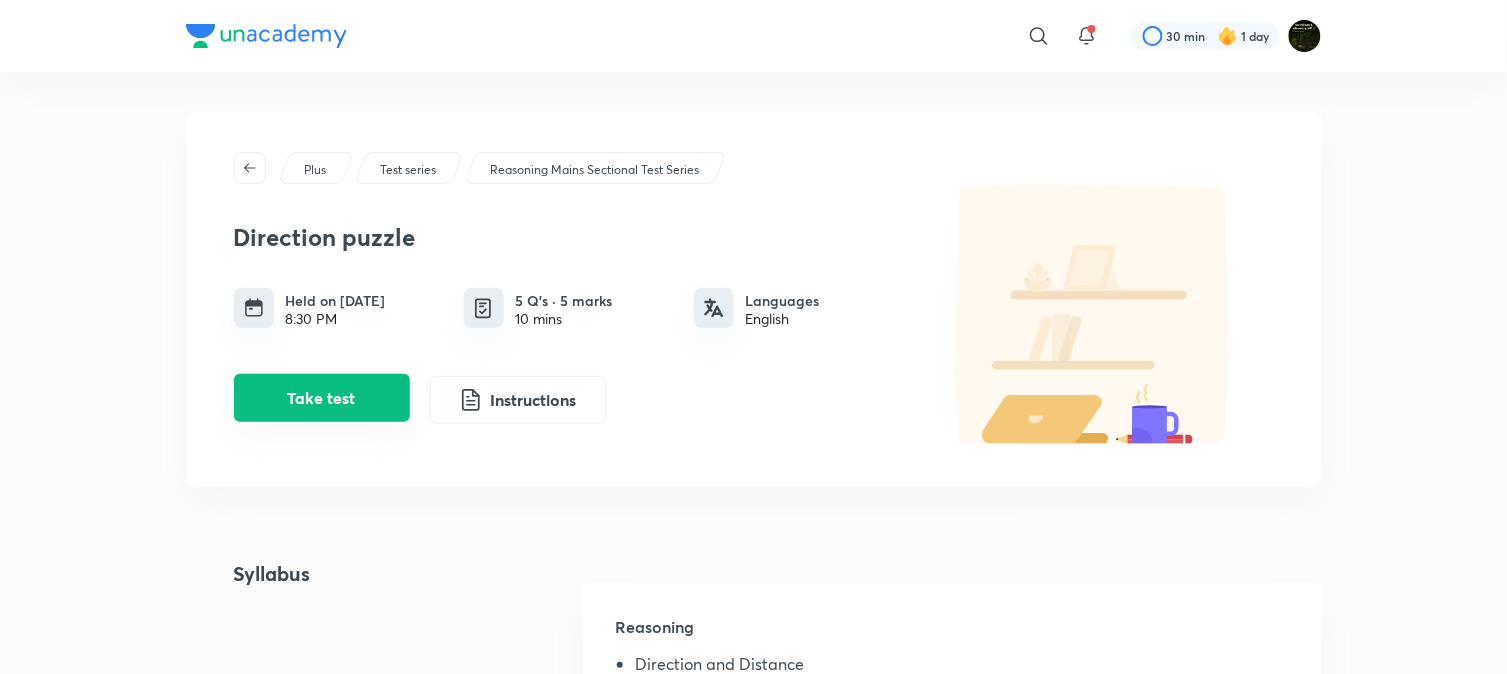 click on "Take test" at bounding box center [322, 398] 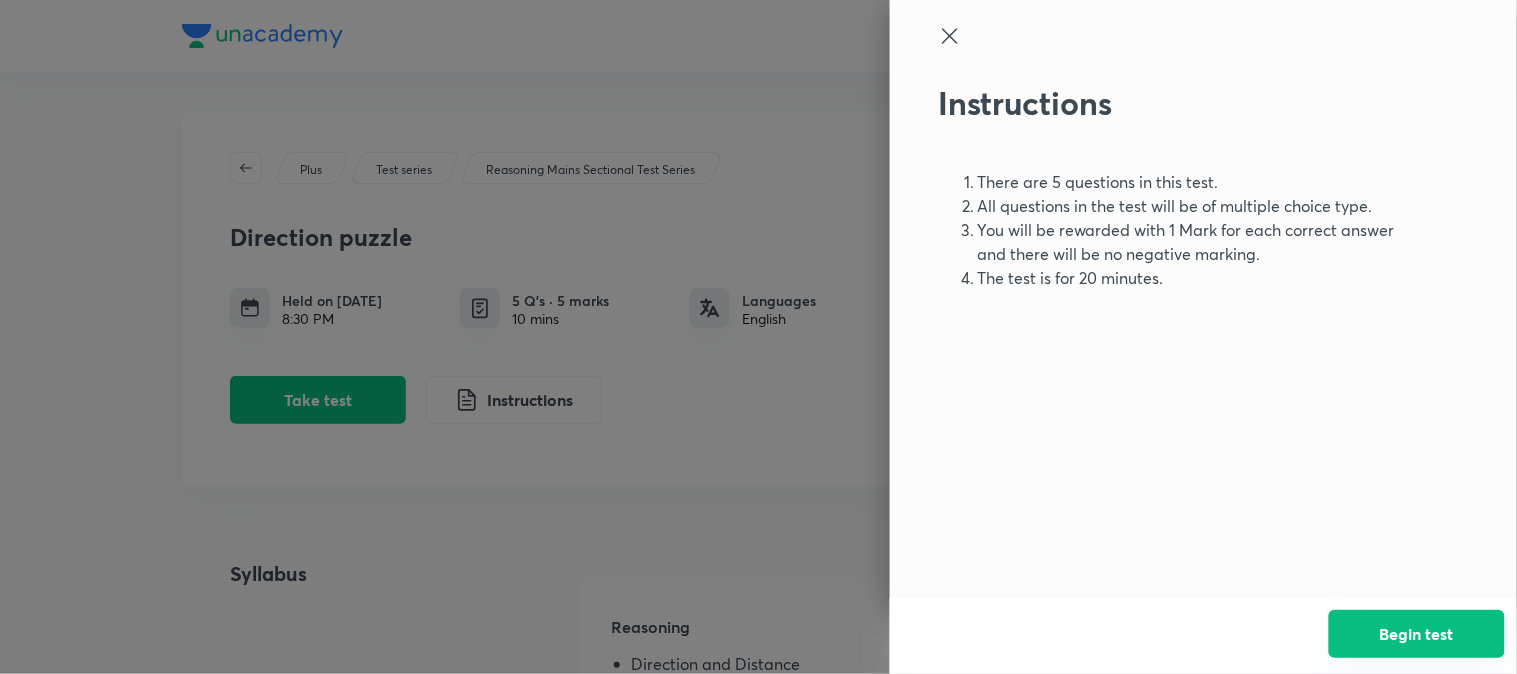 click on "Begin test" at bounding box center [1417, 634] 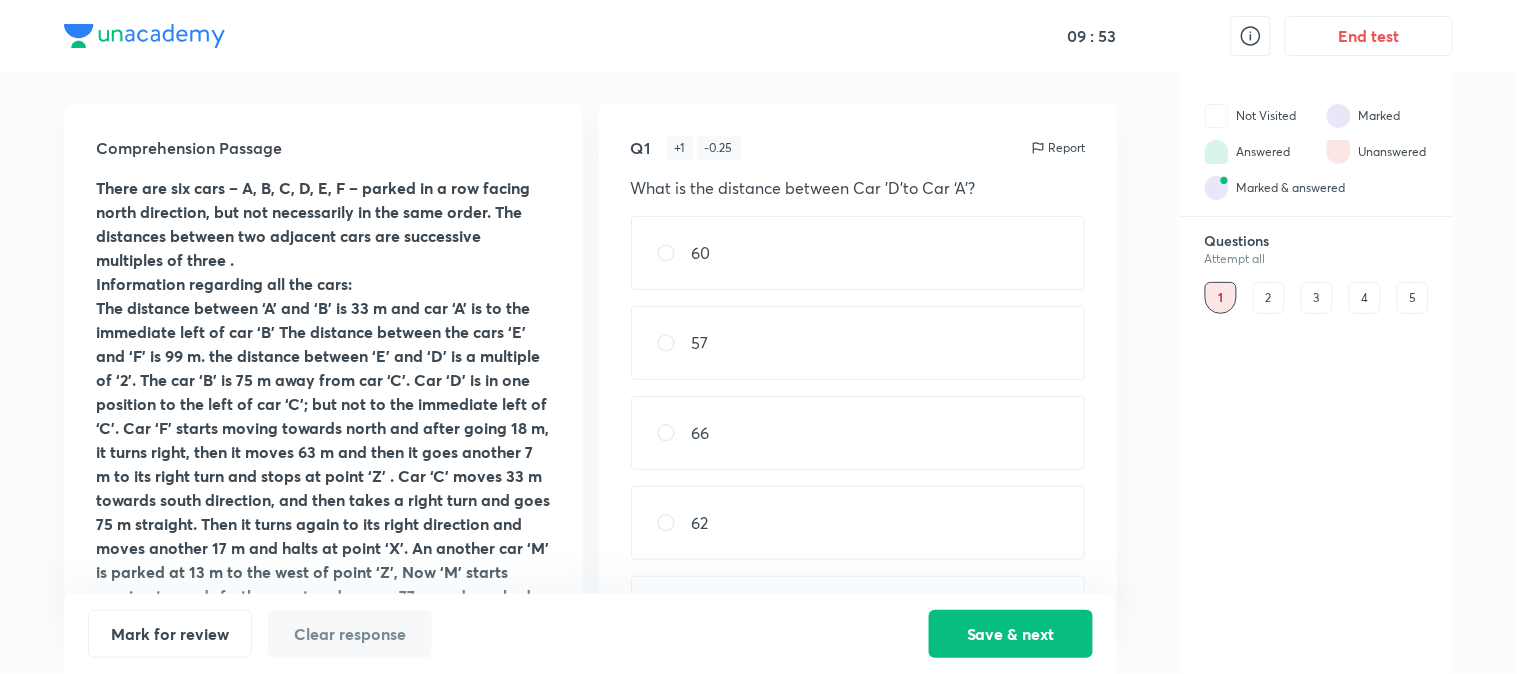 click on "4" at bounding box center (1365, 298) 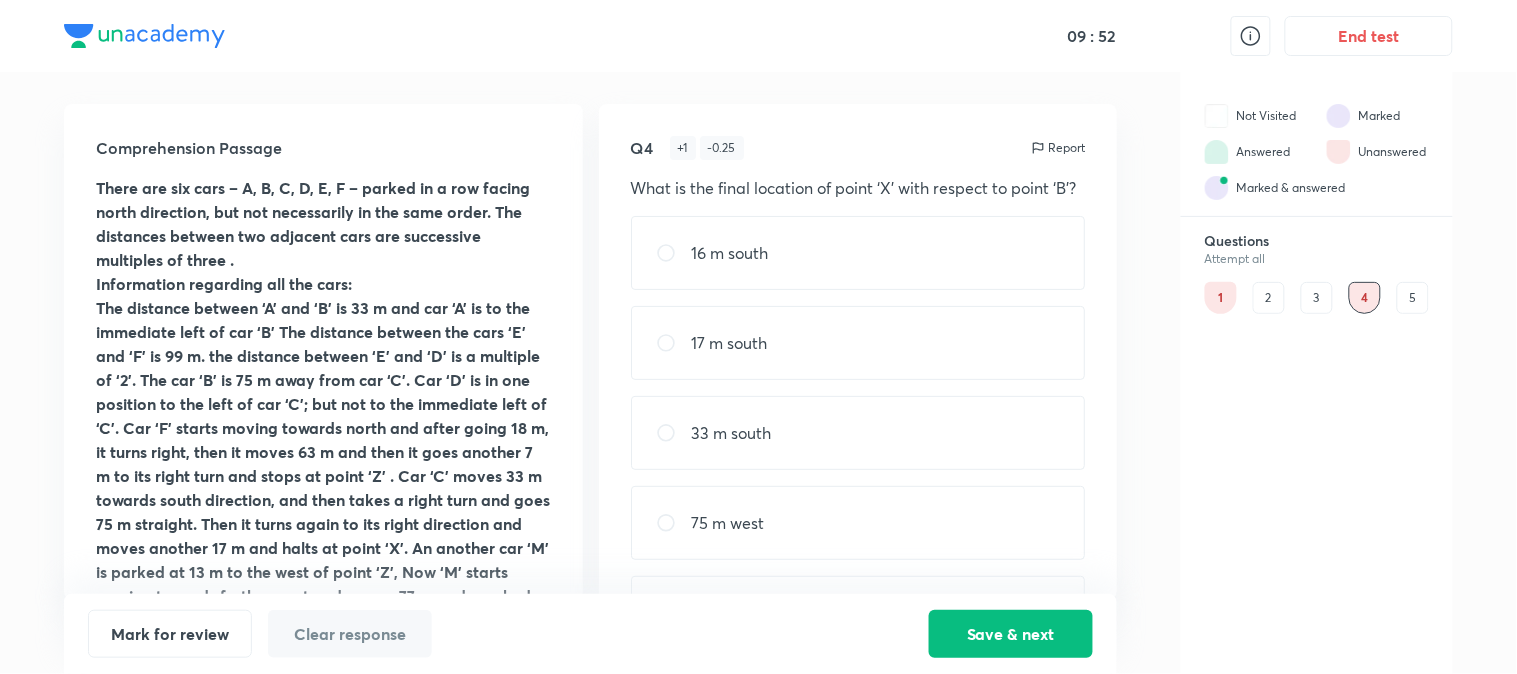 click on "1" at bounding box center (1221, 298) 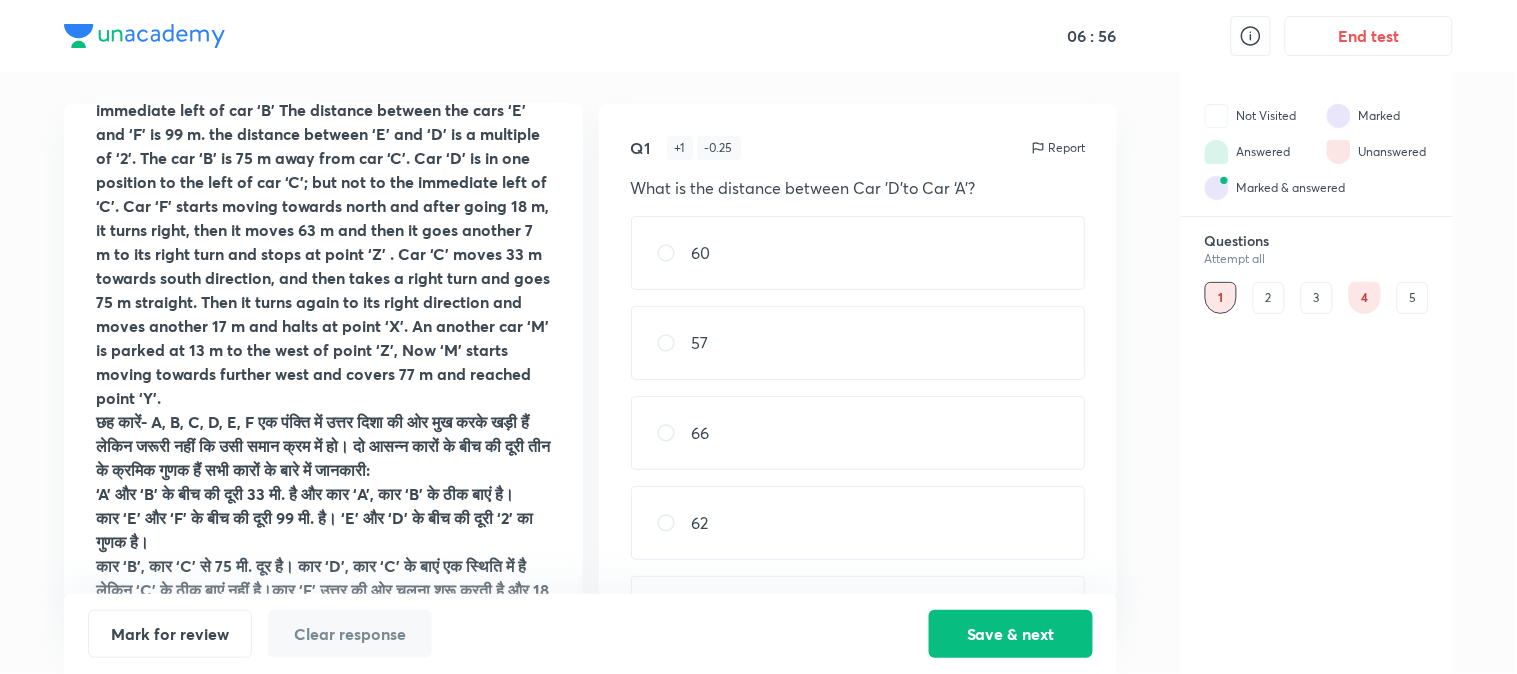 scroll, scrollTop: 111, scrollLeft: 0, axis: vertical 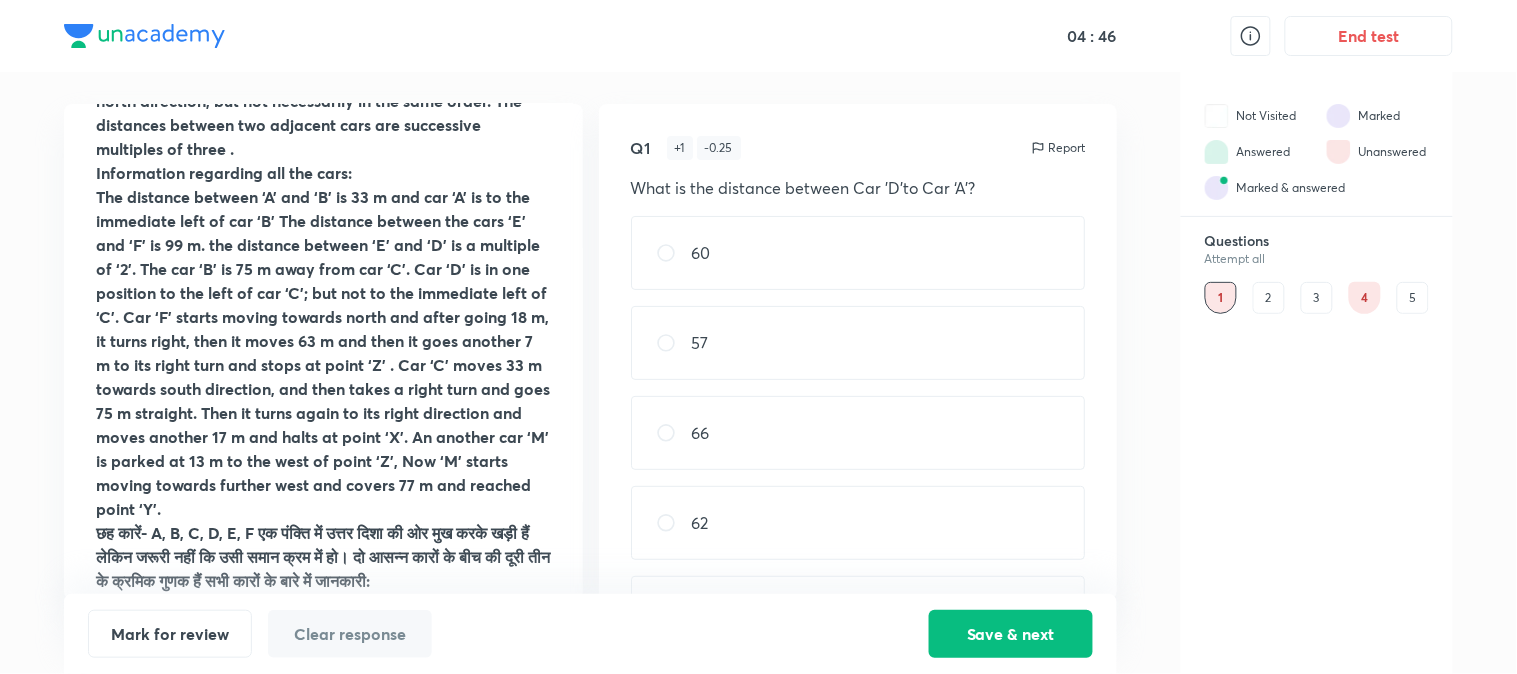 click at bounding box center [674, 343] 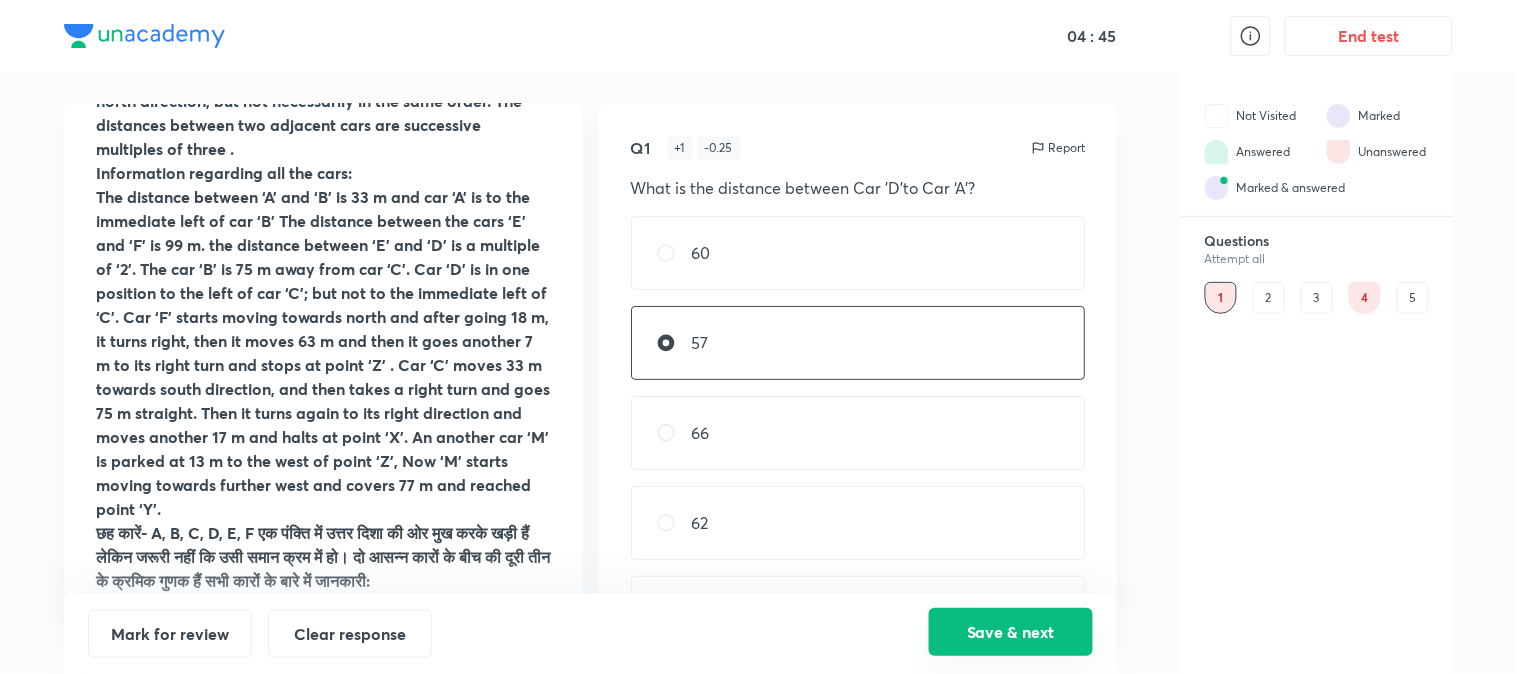 click on "Save & next" at bounding box center (1011, 632) 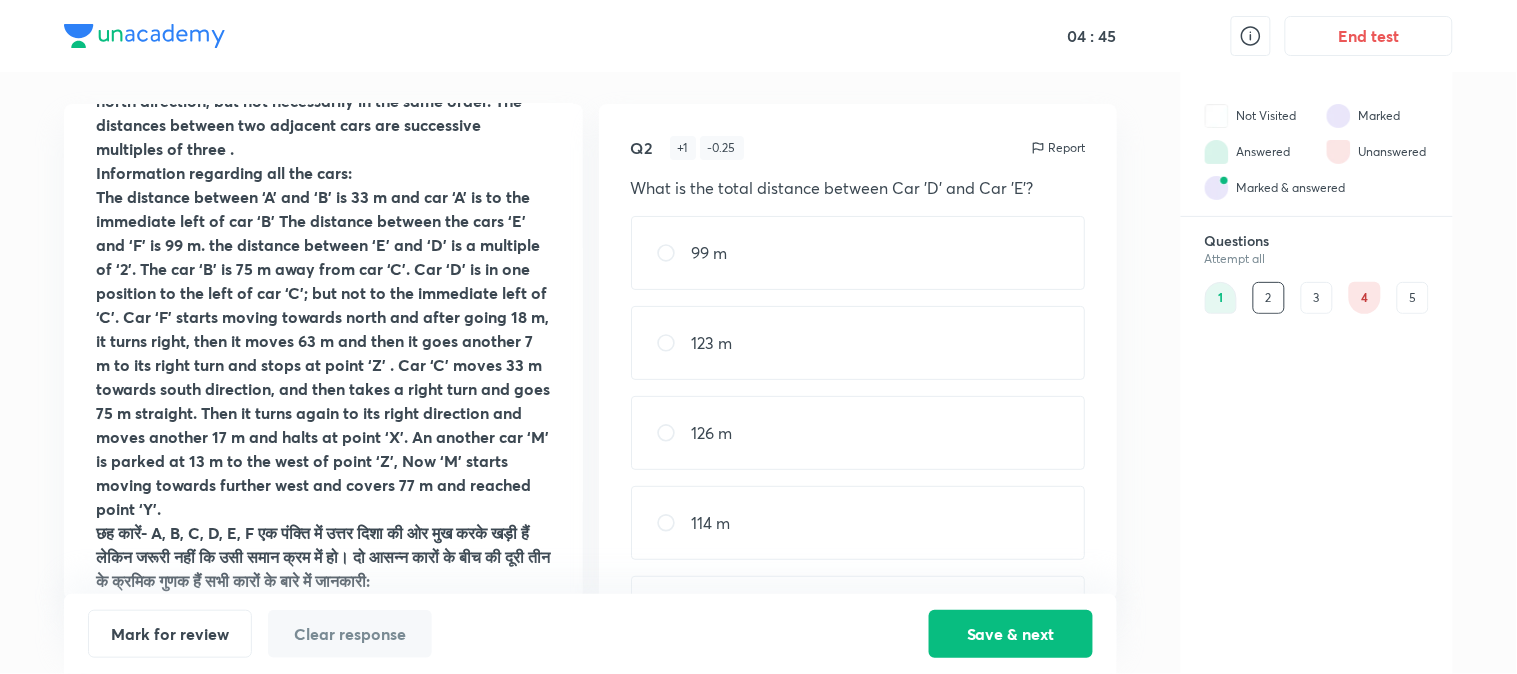 scroll, scrollTop: 0, scrollLeft: 0, axis: both 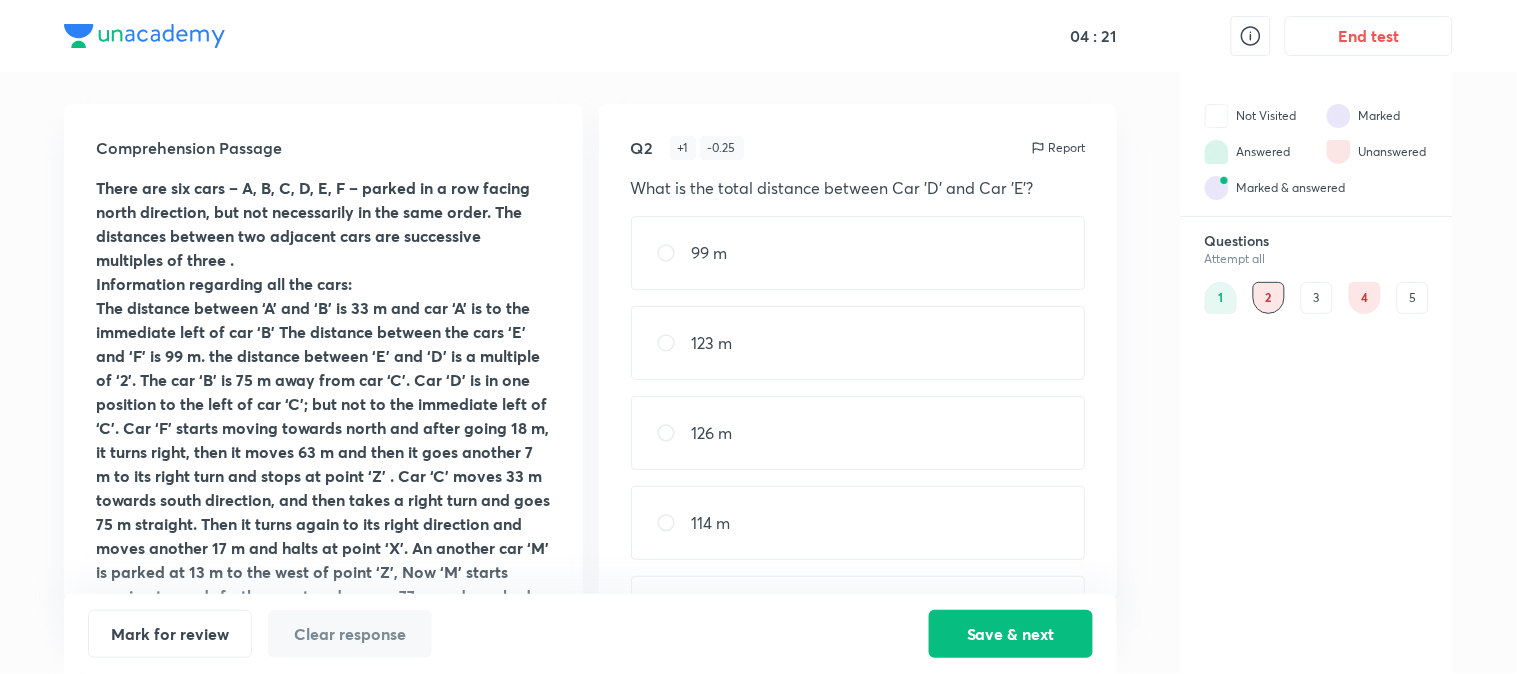 click on "126 m" at bounding box center (712, 433) 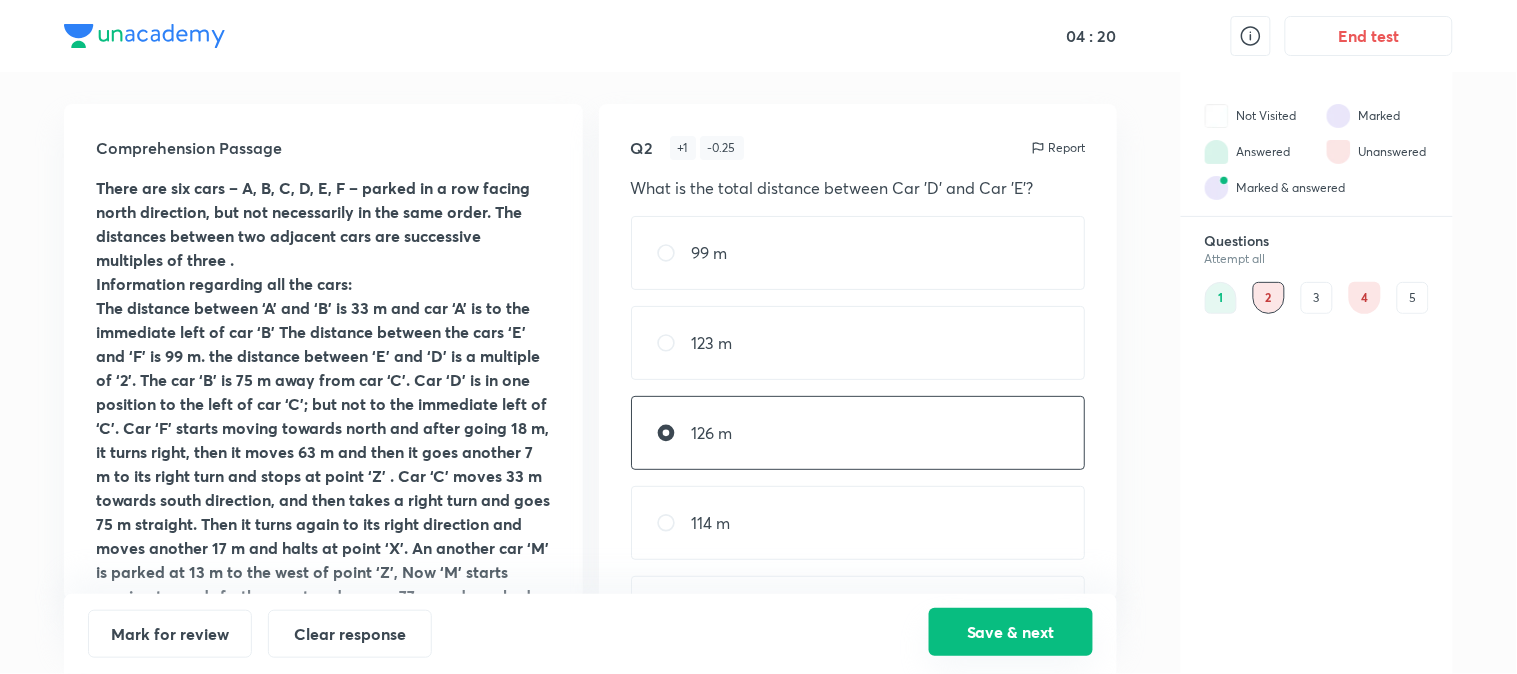 click on "Save & next" at bounding box center (1011, 632) 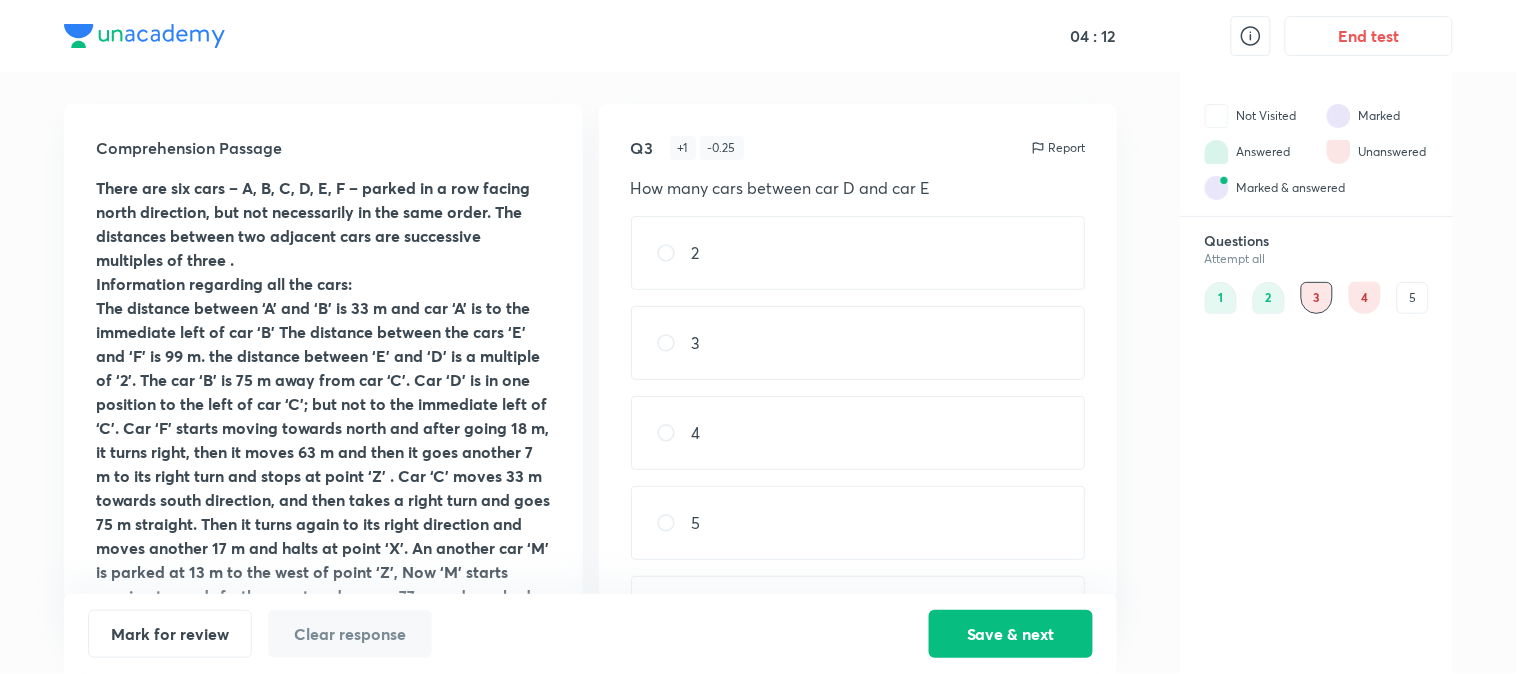 click at bounding box center [674, 343] 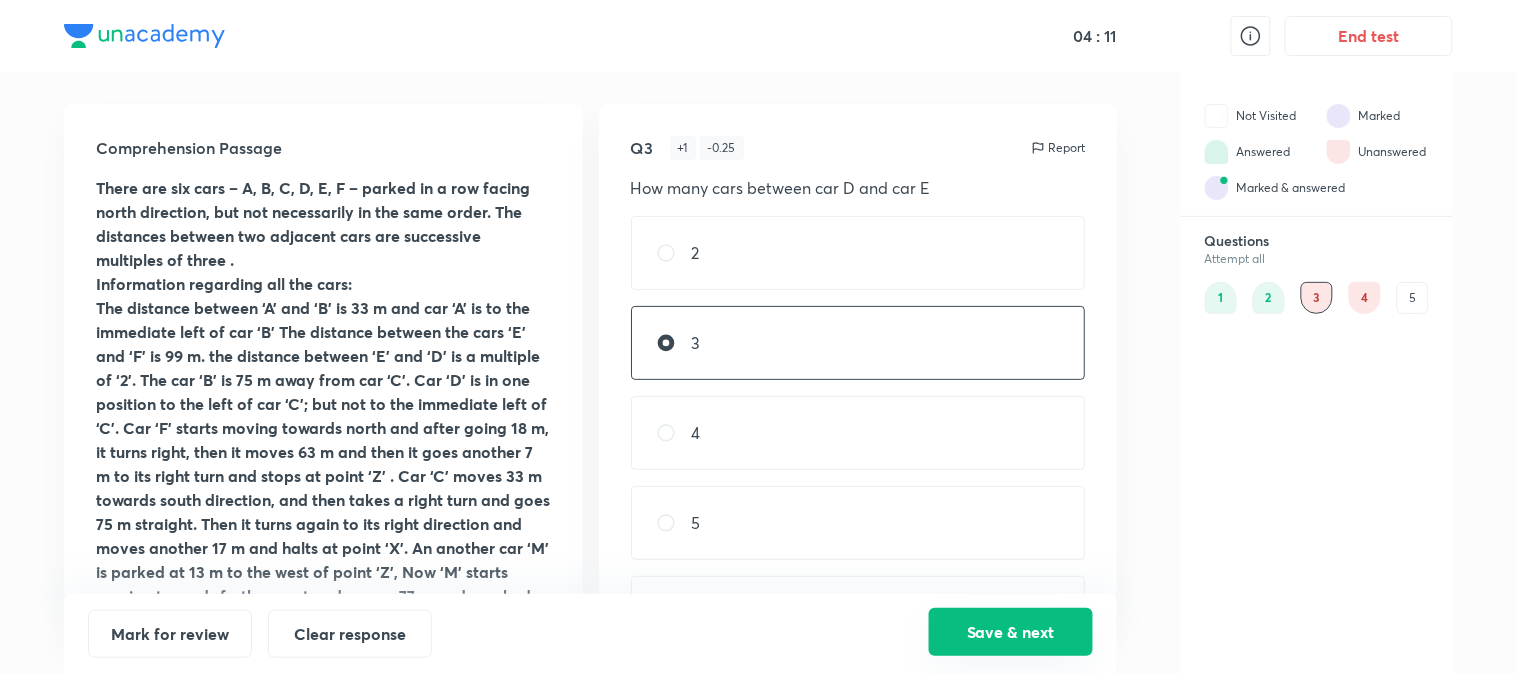 click on "Save & next" at bounding box center [1011, 632] 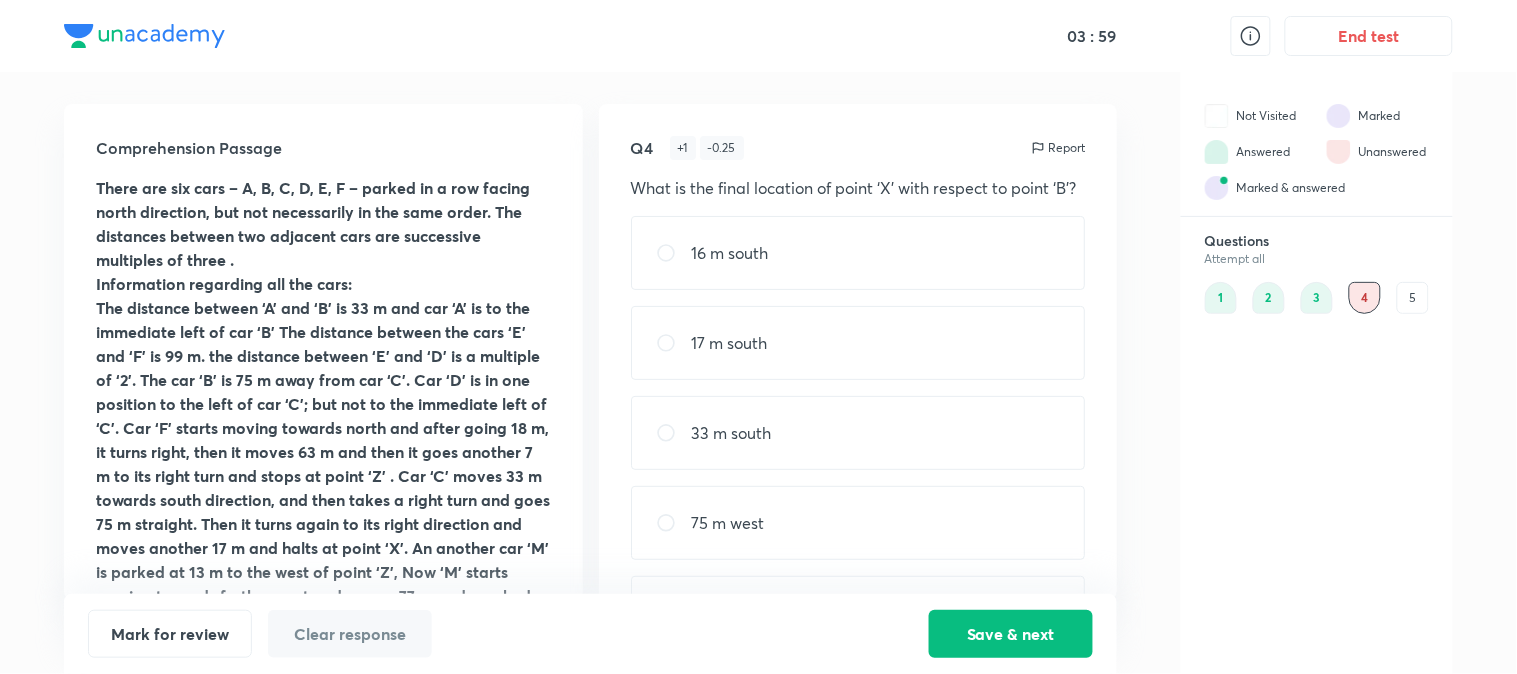 click on "16 m south" at bounding box center [730, 253] 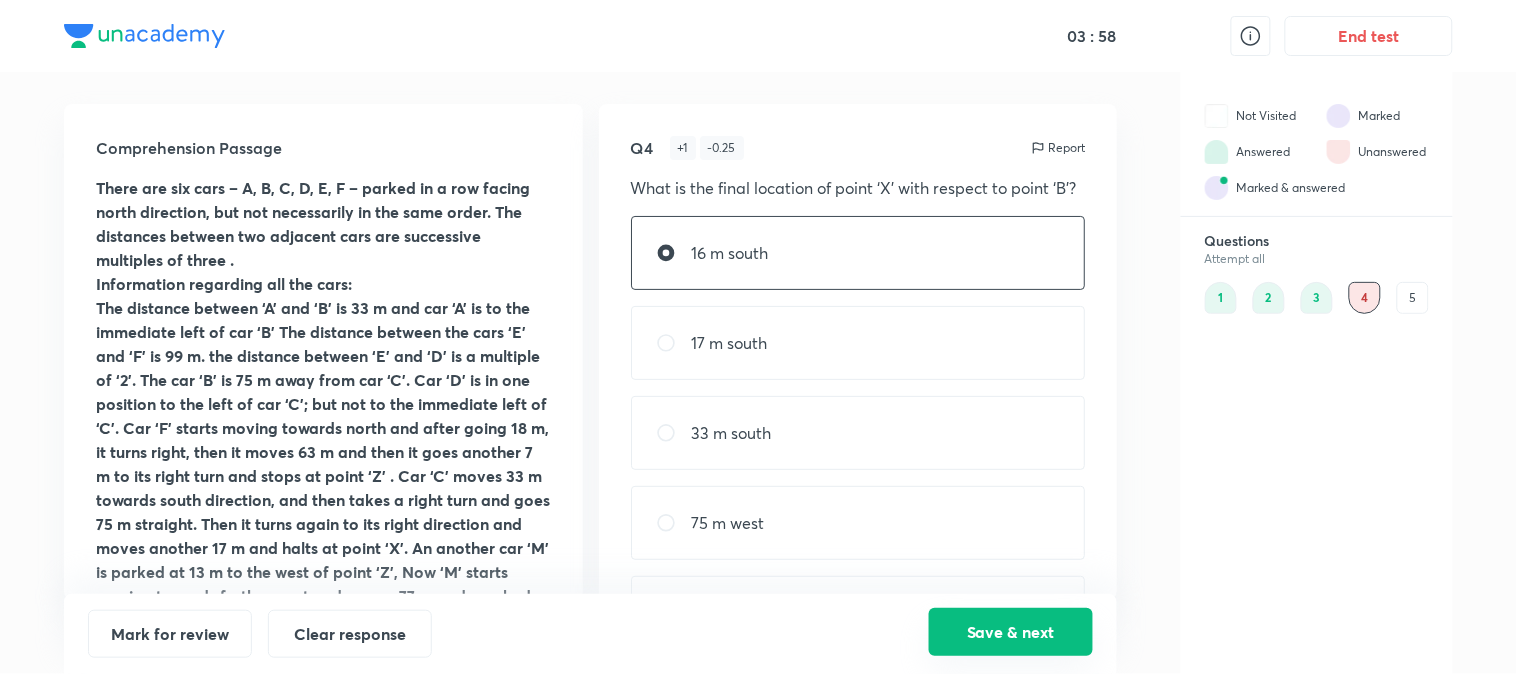 click on "Save & next" at bounding box center [1011, 632] 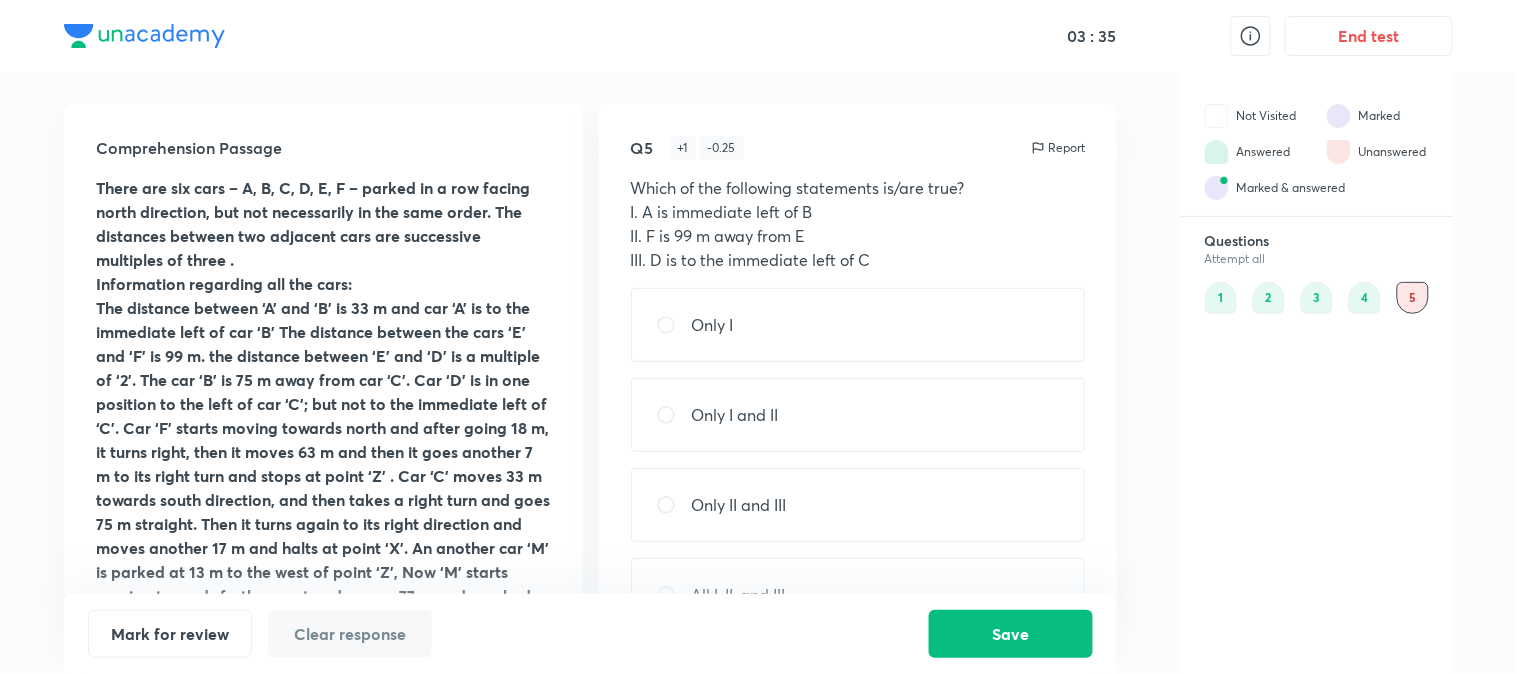 click on "Only I and II" at bounding box center [735, 415] 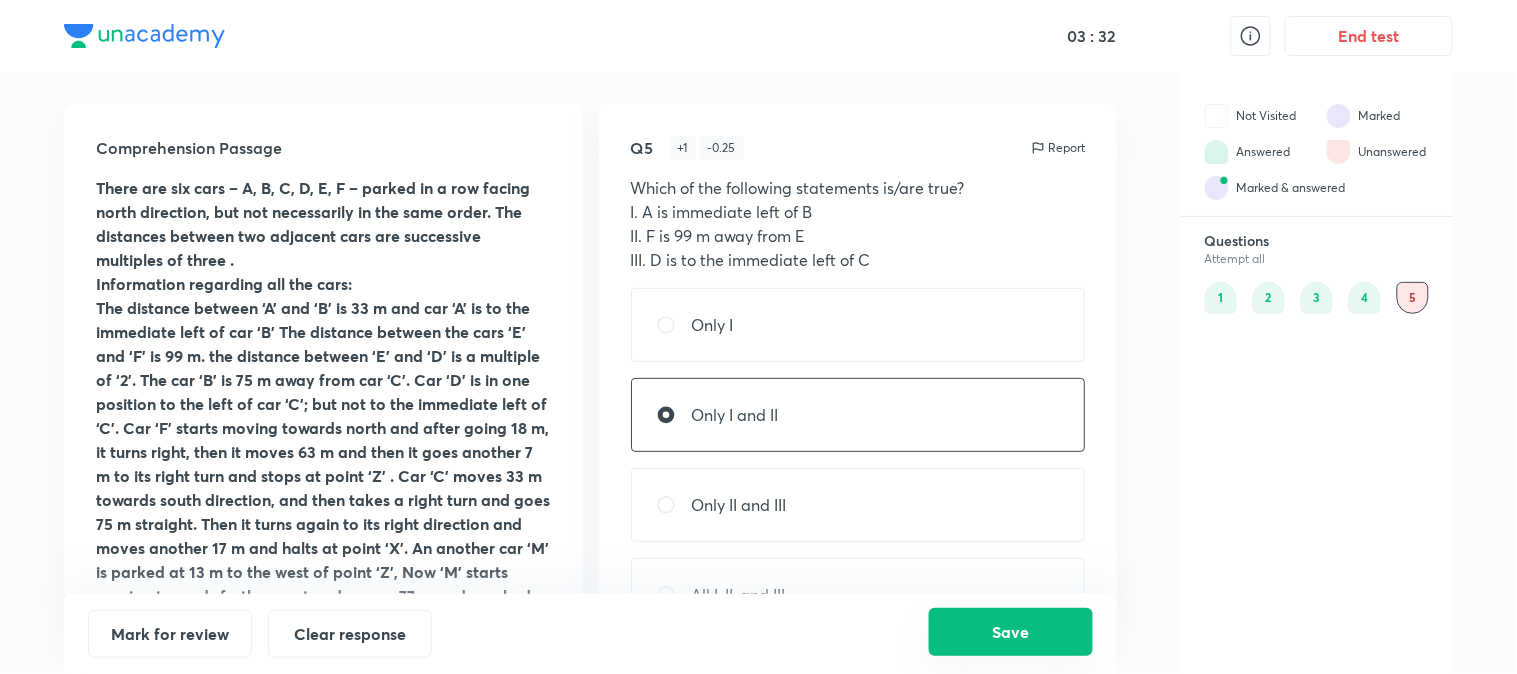 click on "Save" at bounding box center [1011, 632] 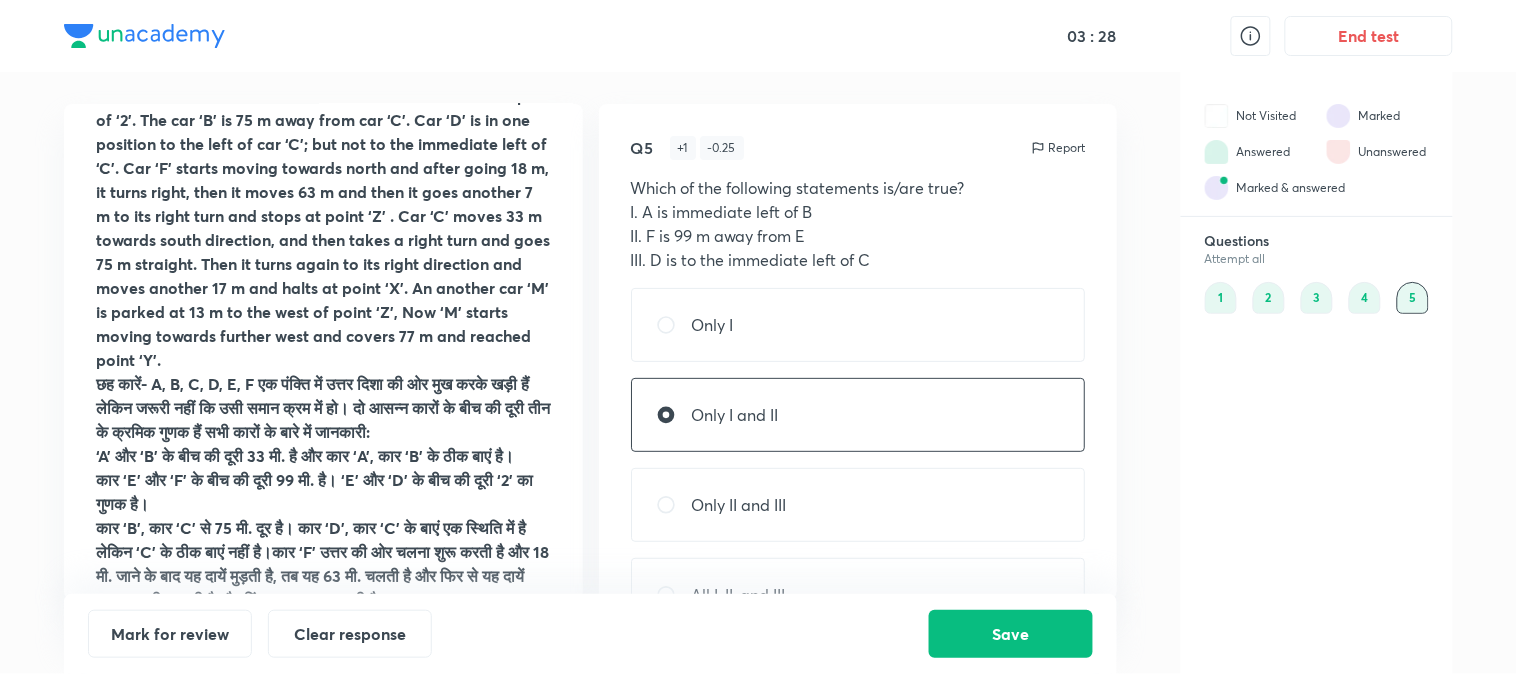 scroll, scrollTop: 333, scrollLeft: 0, axis: vertical 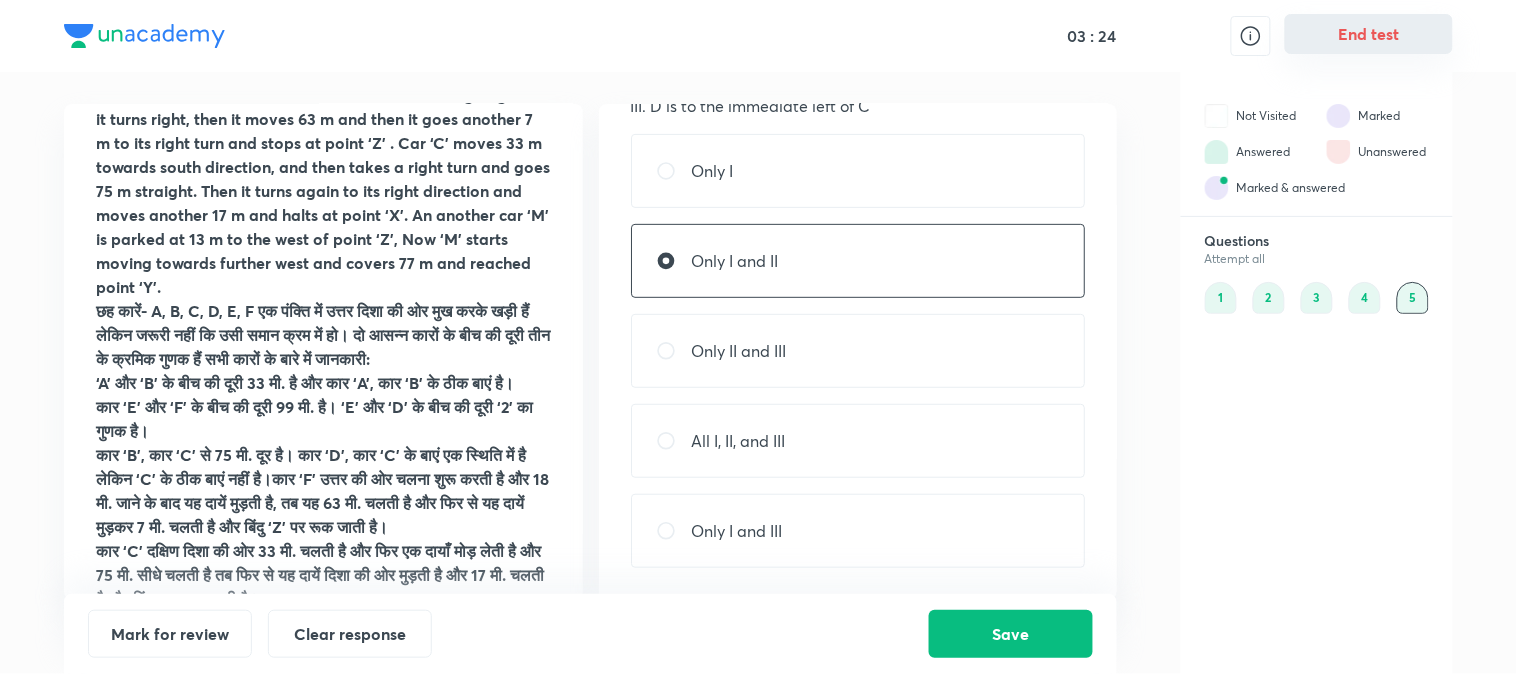 click on "End test" at bounding box center (1369, 34) 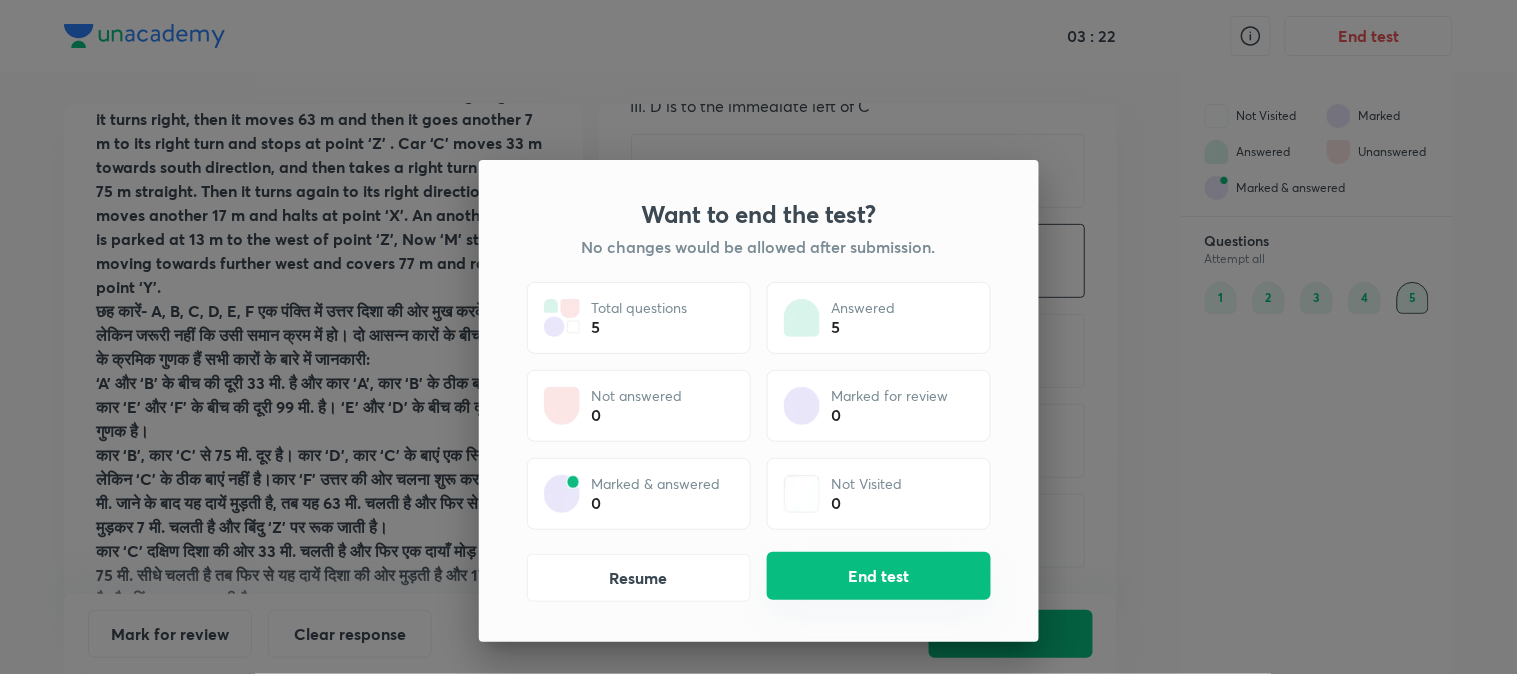 click on "End test" at bounding box center [879, 576] 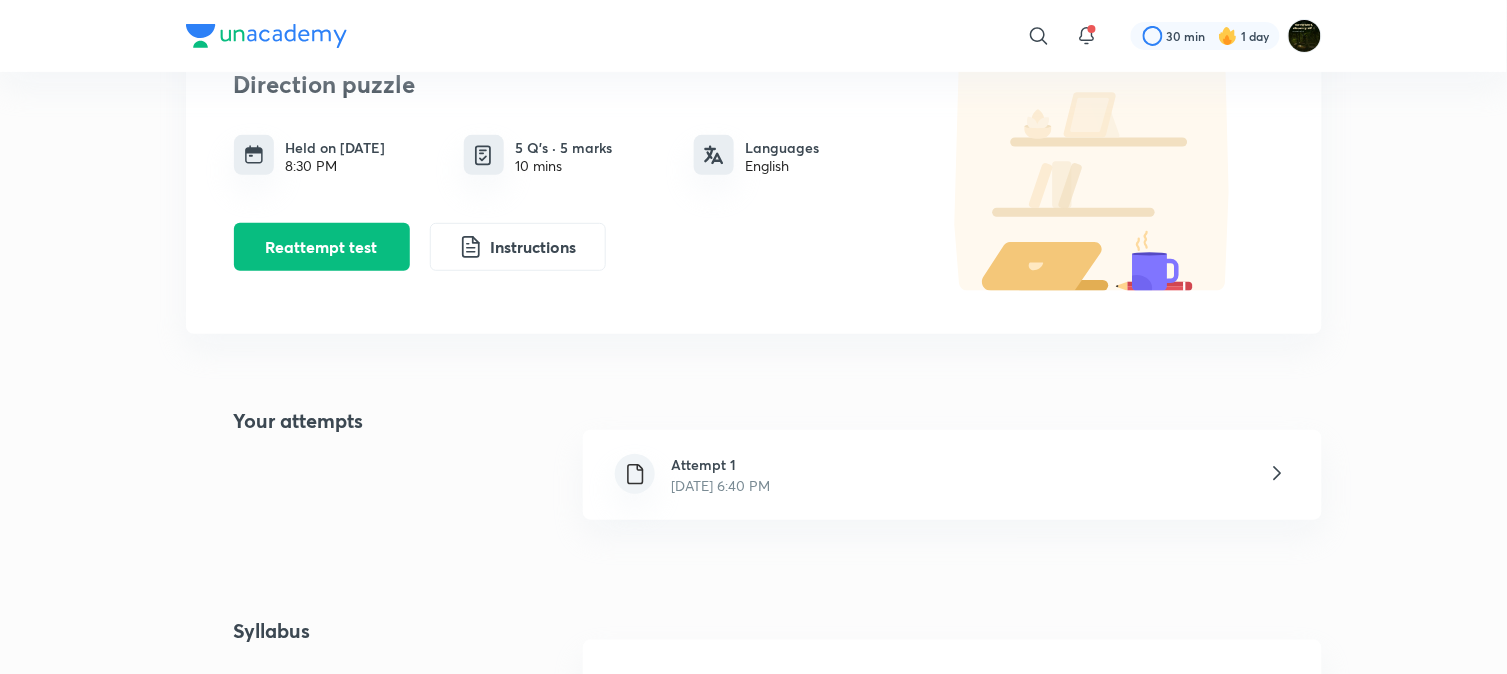 scroll, scrollTop: 222, scrollLeft: 0, axis: vertical 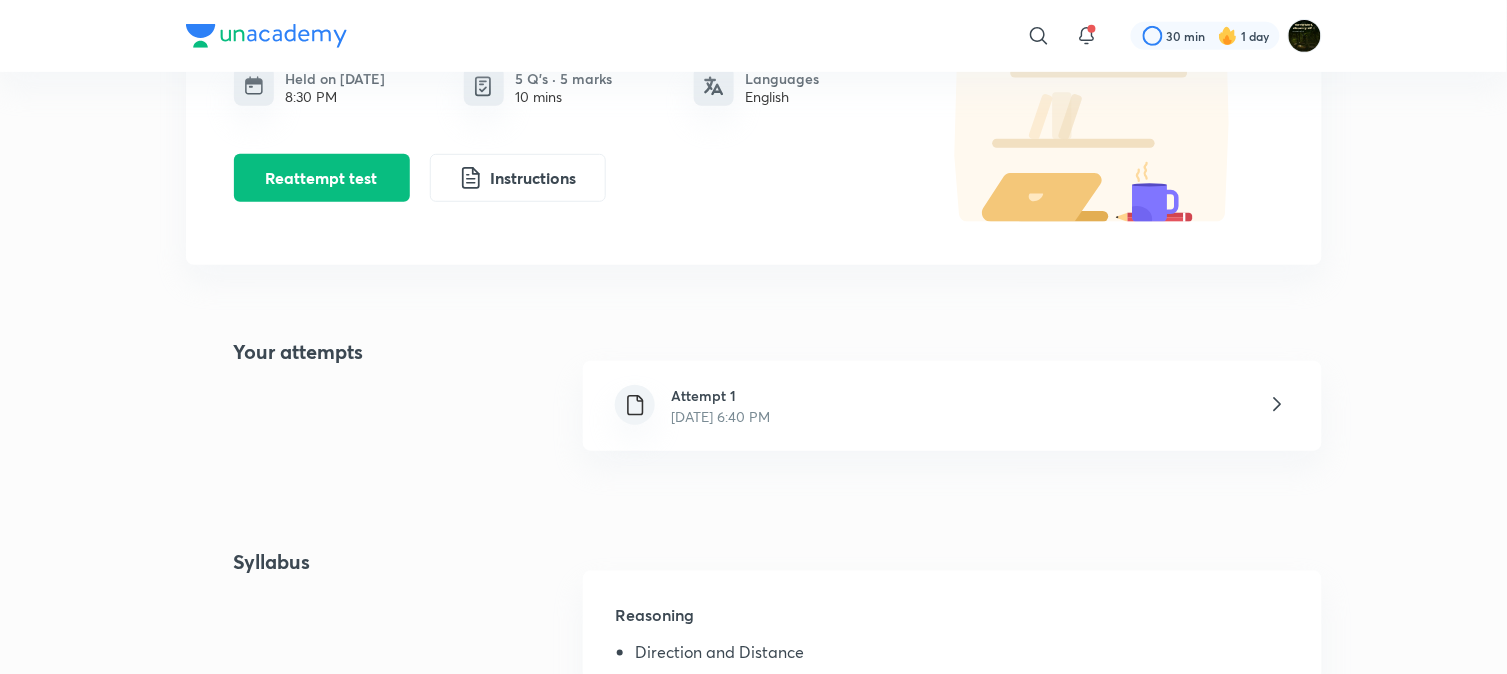 click 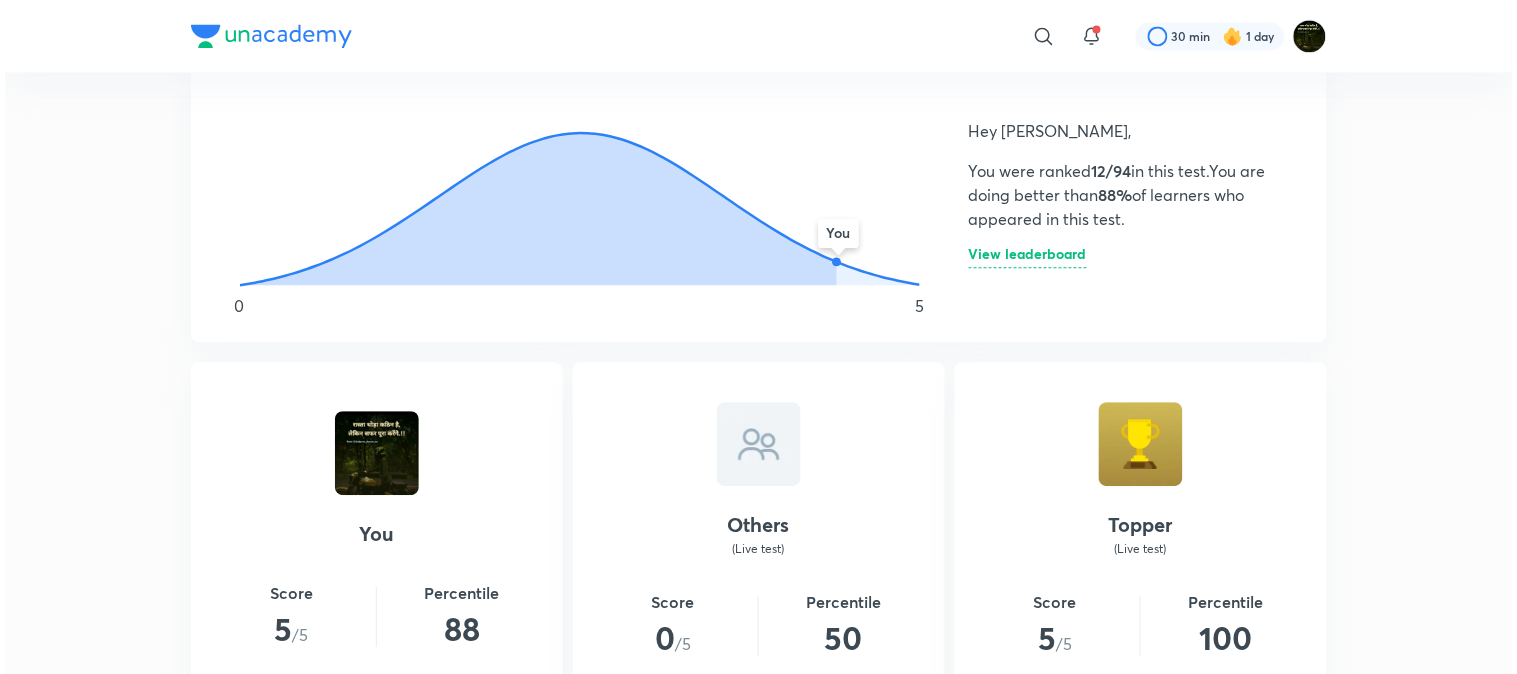 scroll, scrollTop: 1111, scrollLeft: 0, axis: vertical 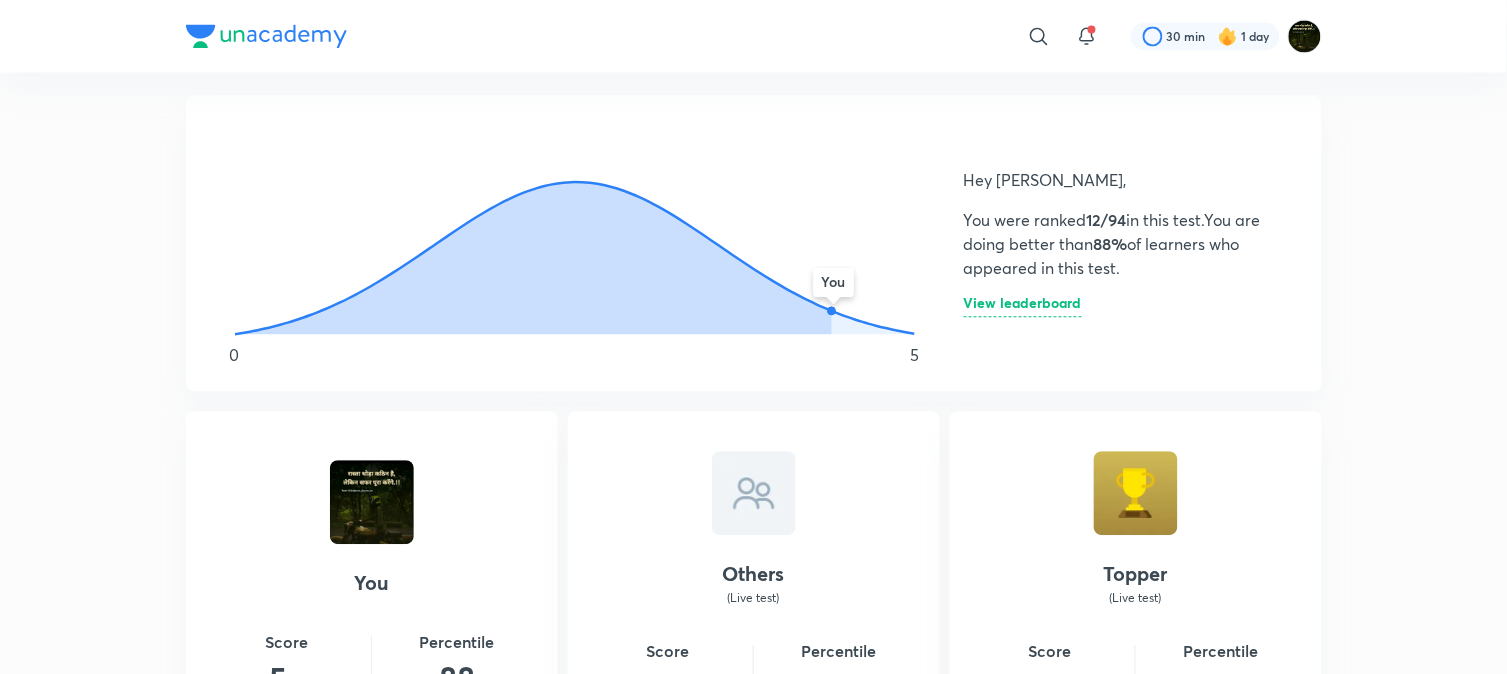 click on "View leaderboard" at bounding box center [1023, 306] 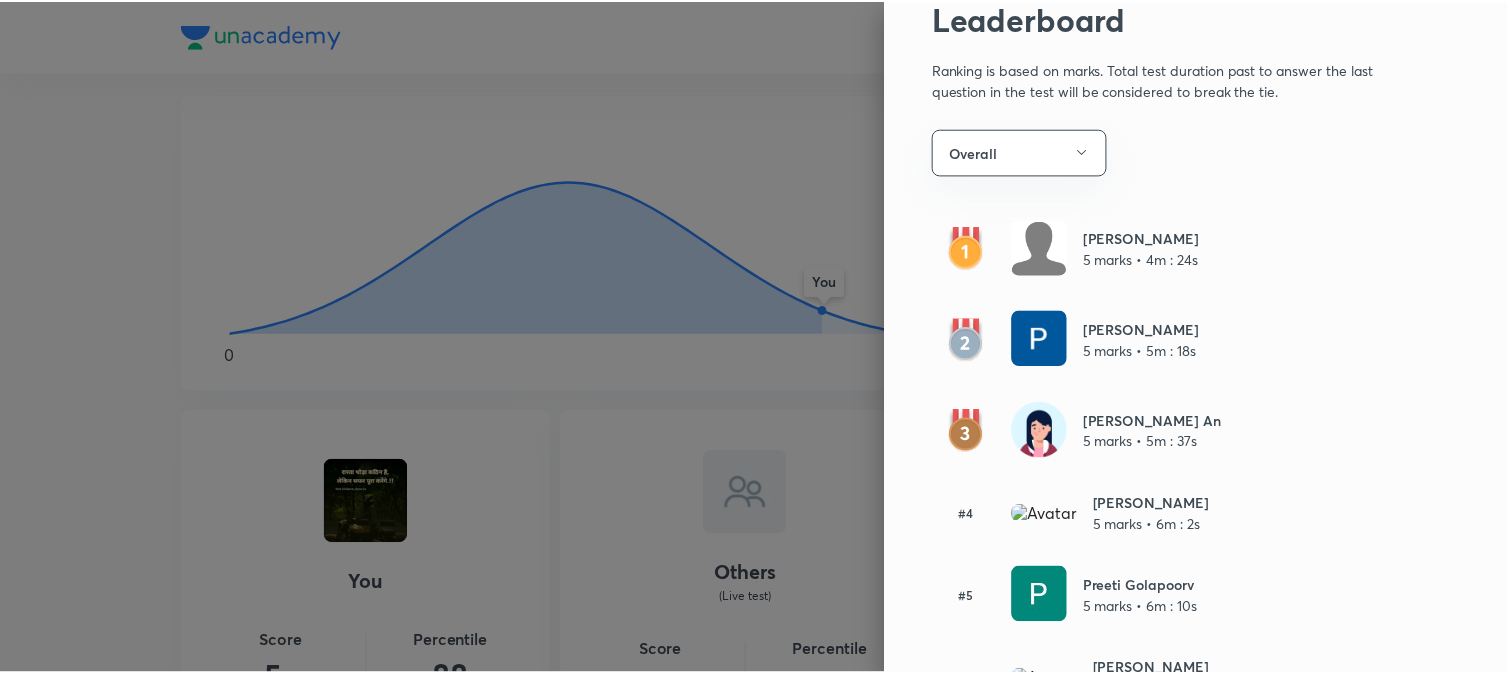 scroll, scrollTop: 0, scrollLeft: 0, axis: both 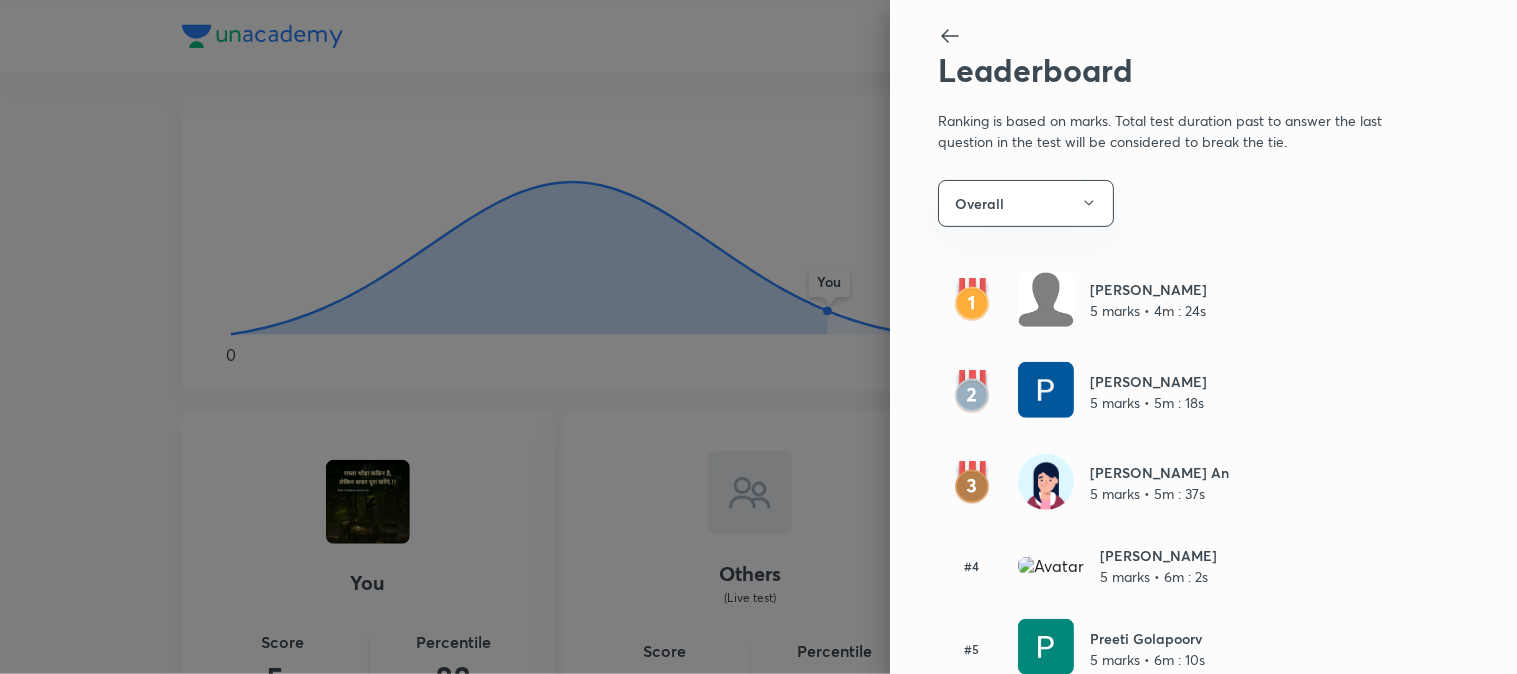 click 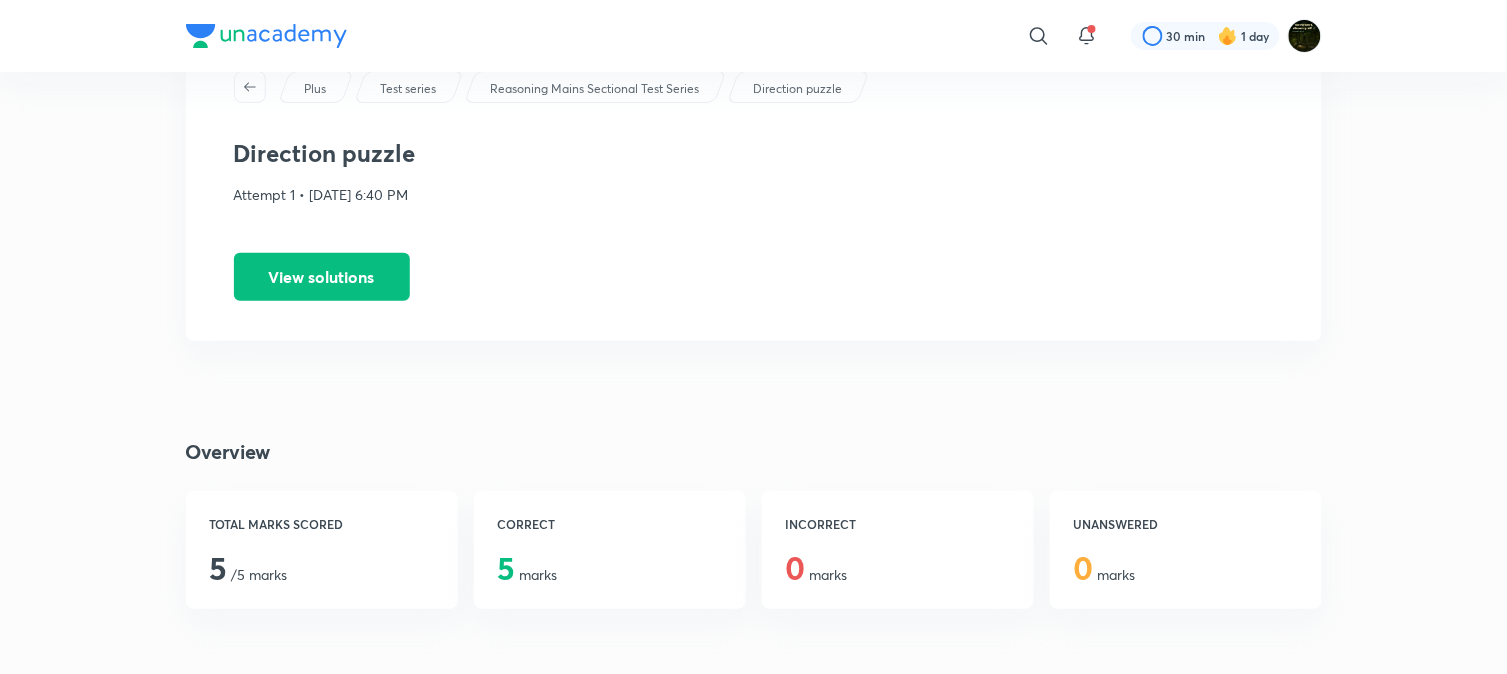 scroll, scrollTop: 0, scrollLeft: 0, axis: both 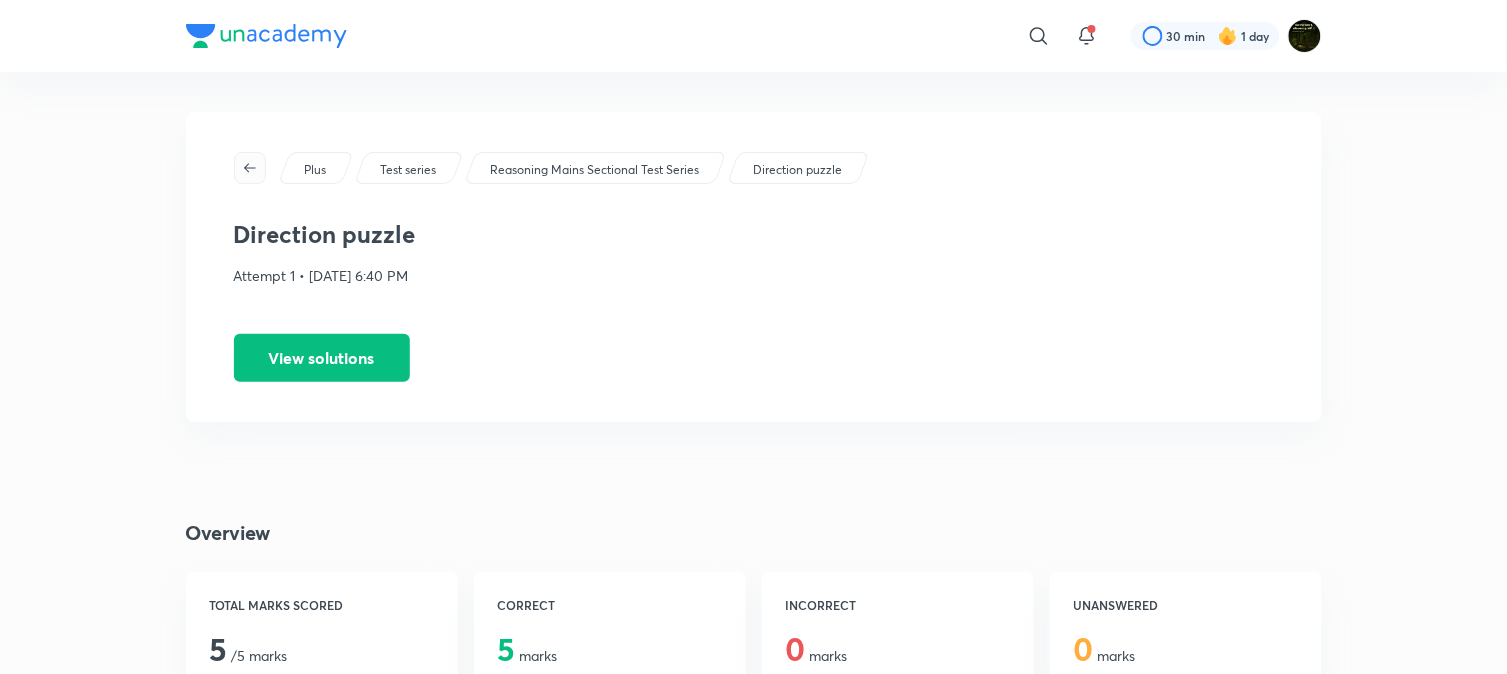 click 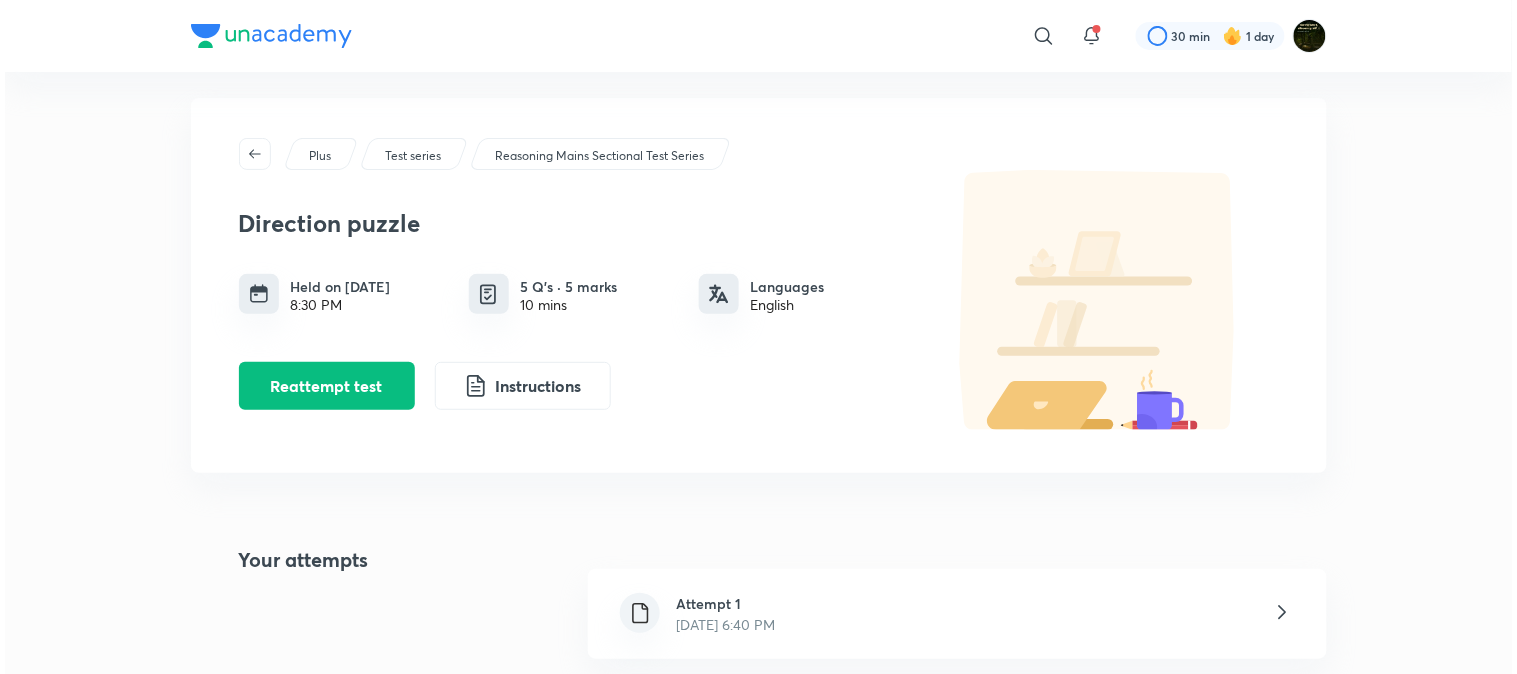 scroll, scrollTop: 0, scrollLeft: 0, axis: both 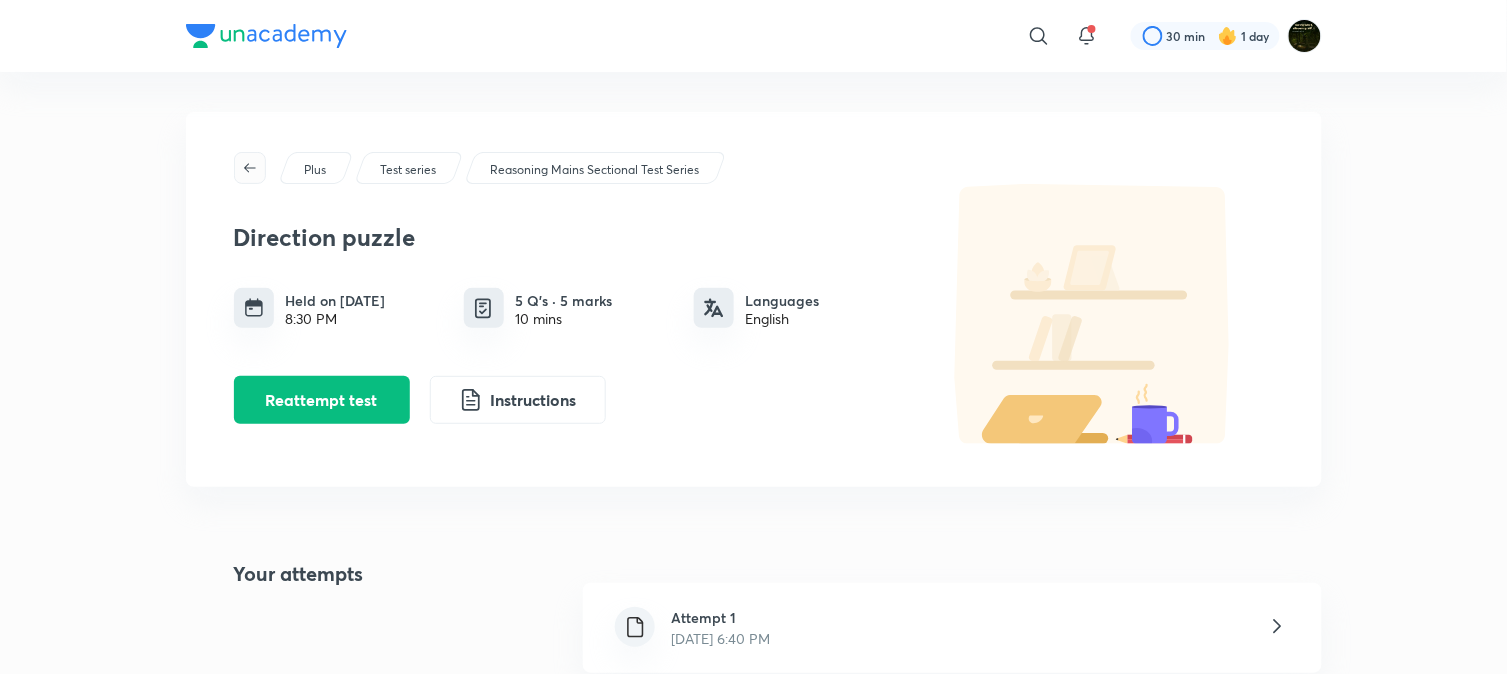 click at bounding box center (250, 168) 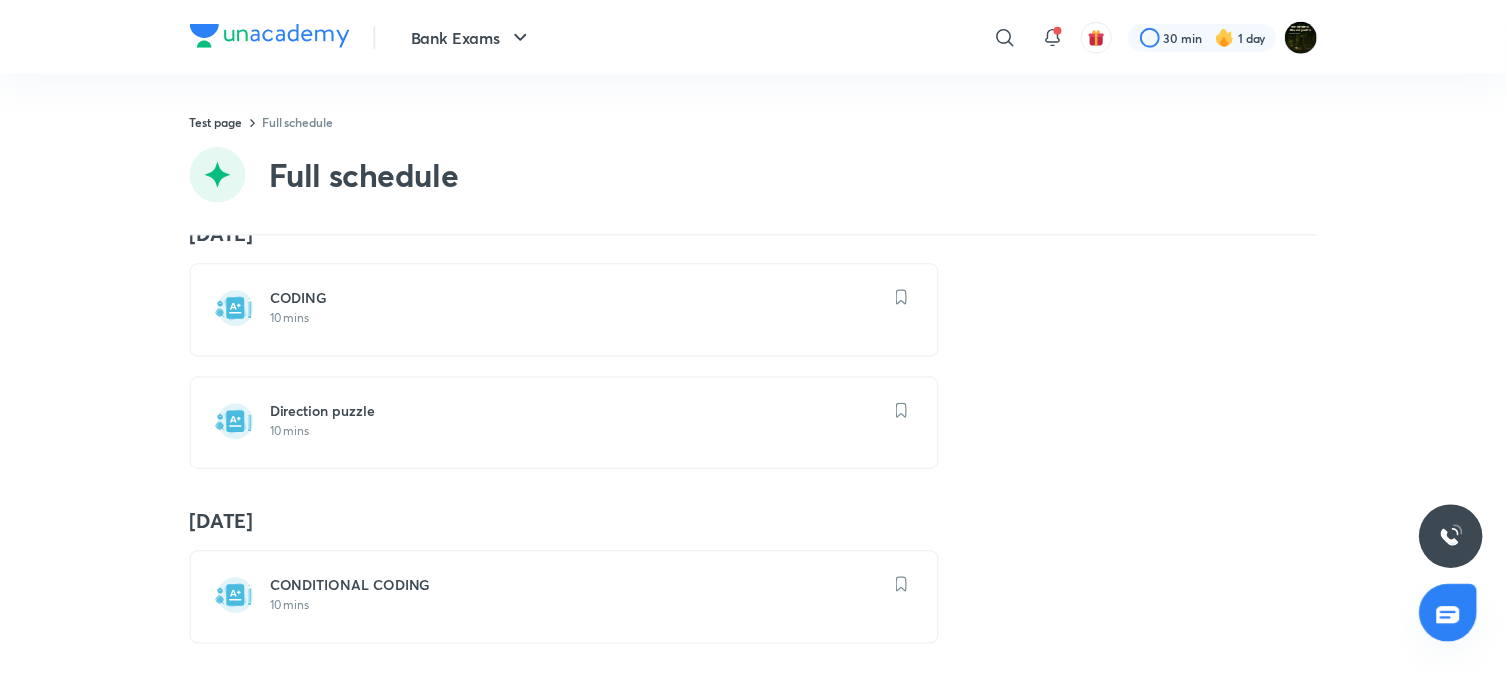 scroll, scrollTop: 222, scrollLeft: 0, axis: vertical 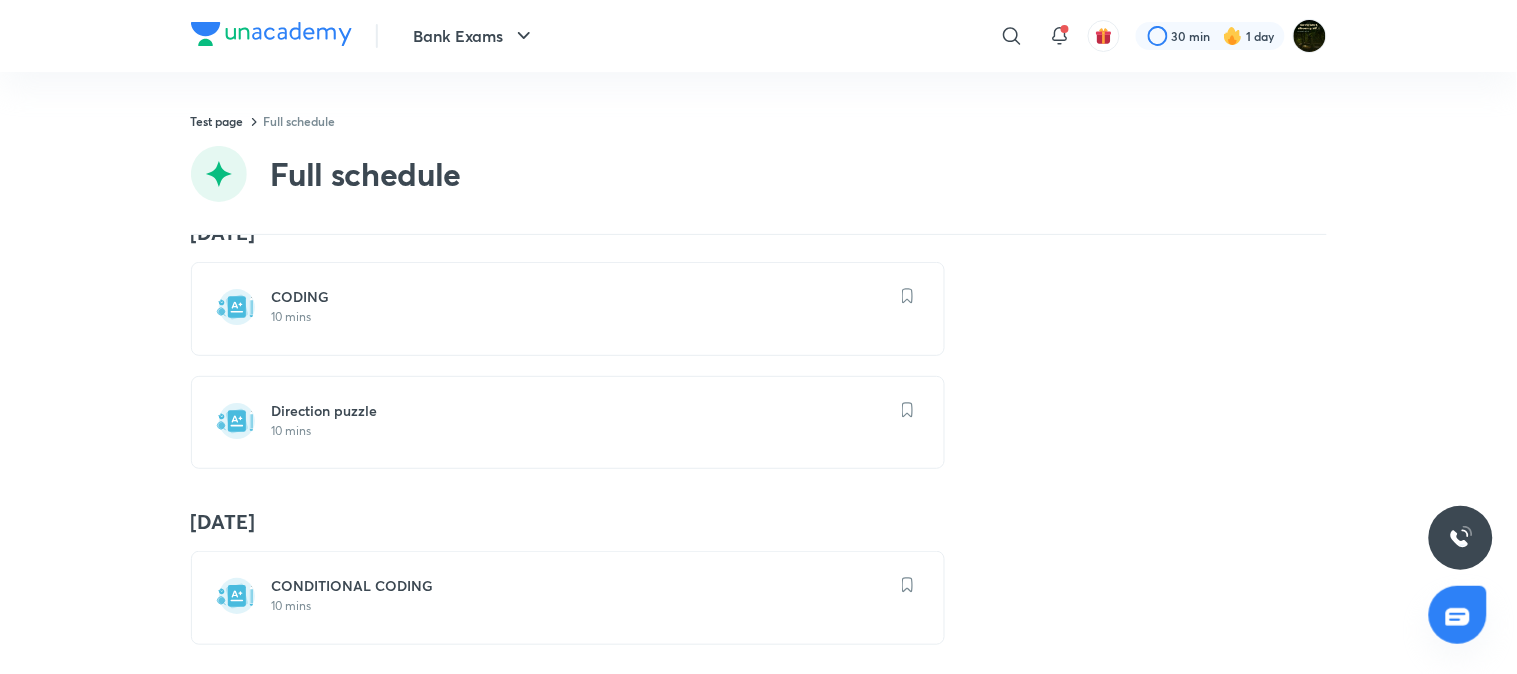click on "Direction puzzle" at bounding box center (580, 411) 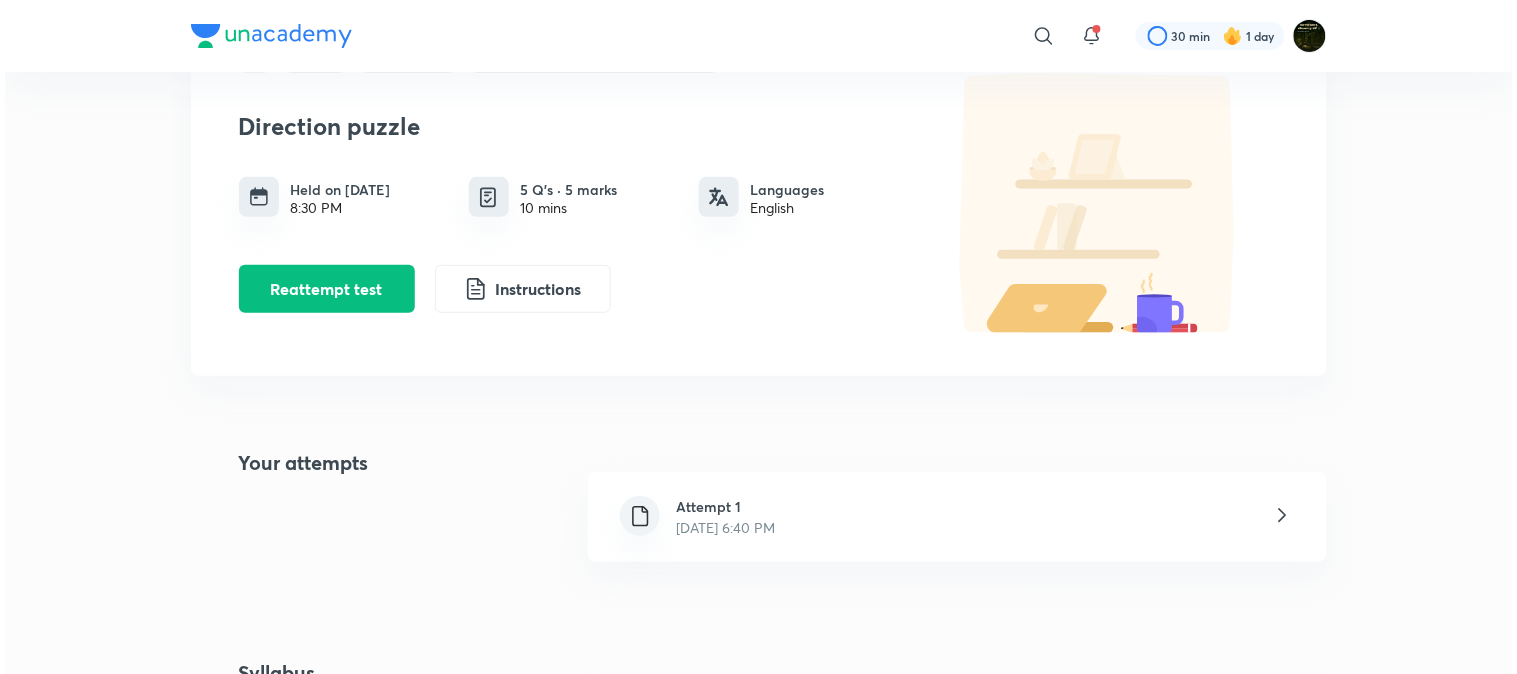 scroll, scrollTop: 0, scrollLeft: 0, axis: both 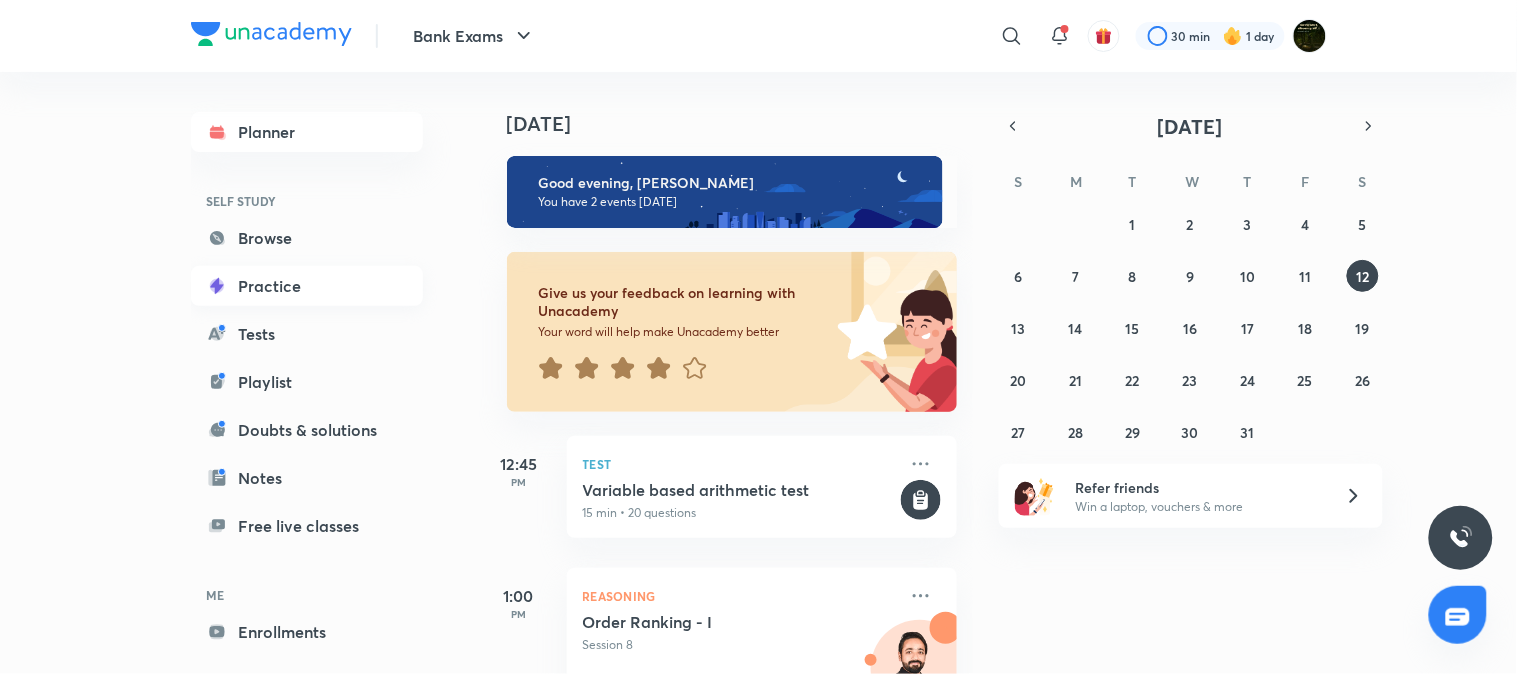 click on "Practice" at bounding box center [307, 286] 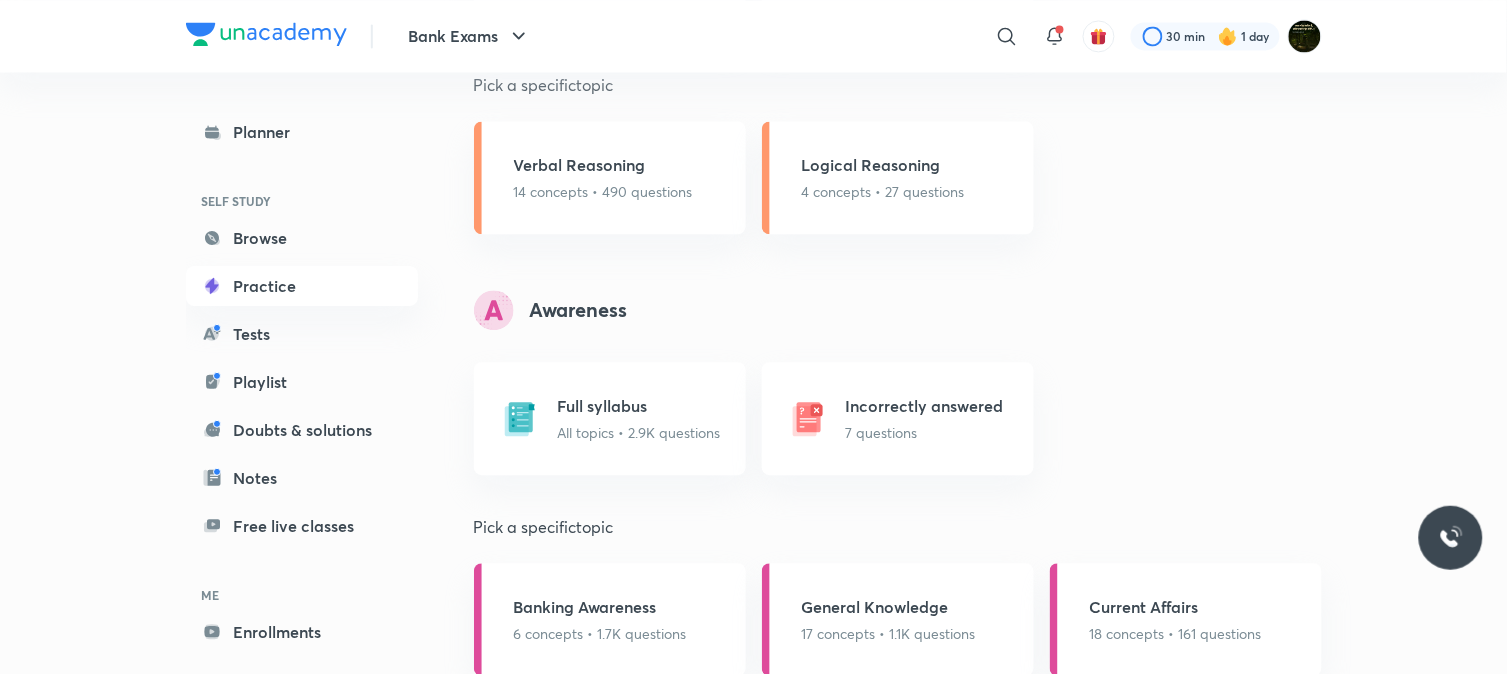 scroll, scrollTop: 1111, scrollLeft: 0, axis: vertical 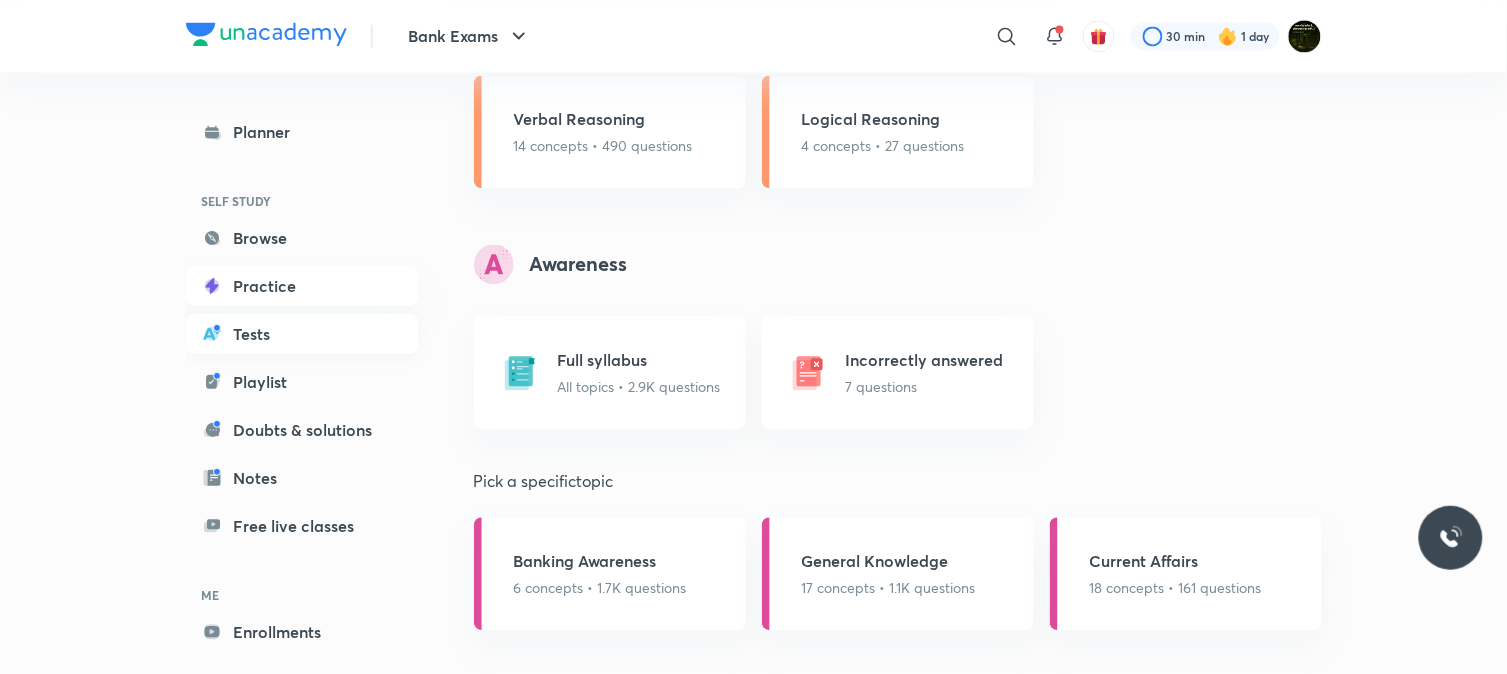 click on "Tests" at bounding box center [302, 334] 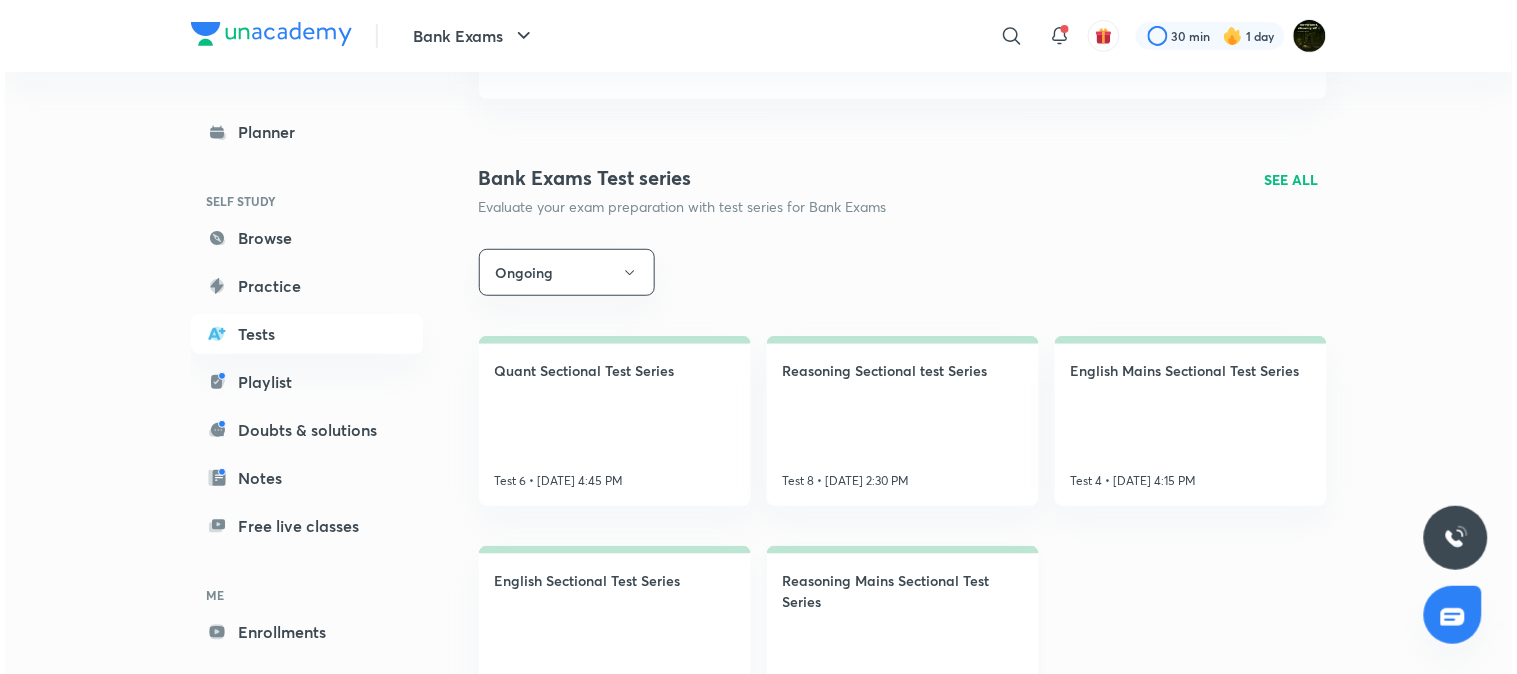 scroll, scrollTop: 0, scrollLeft: 0, axis: both 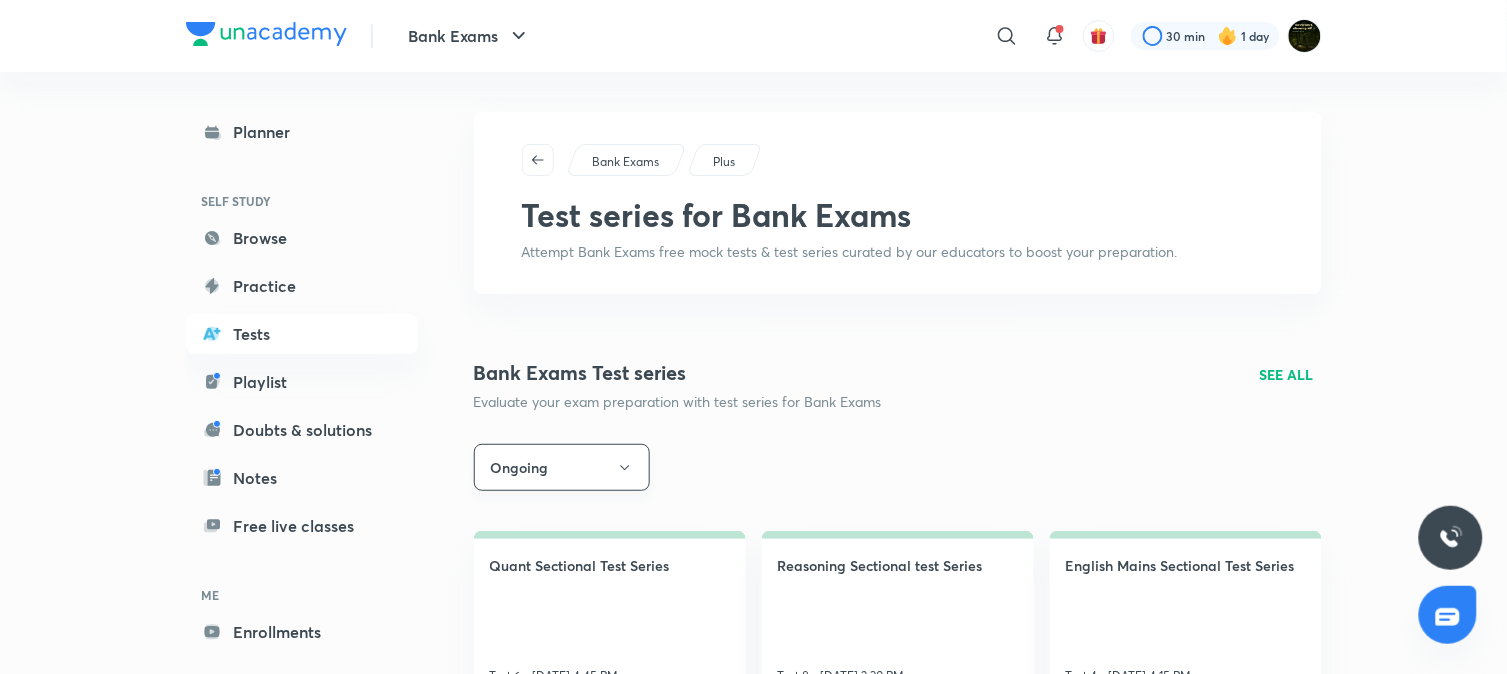 click on "Ongoing" at bounding box center (562, 467) 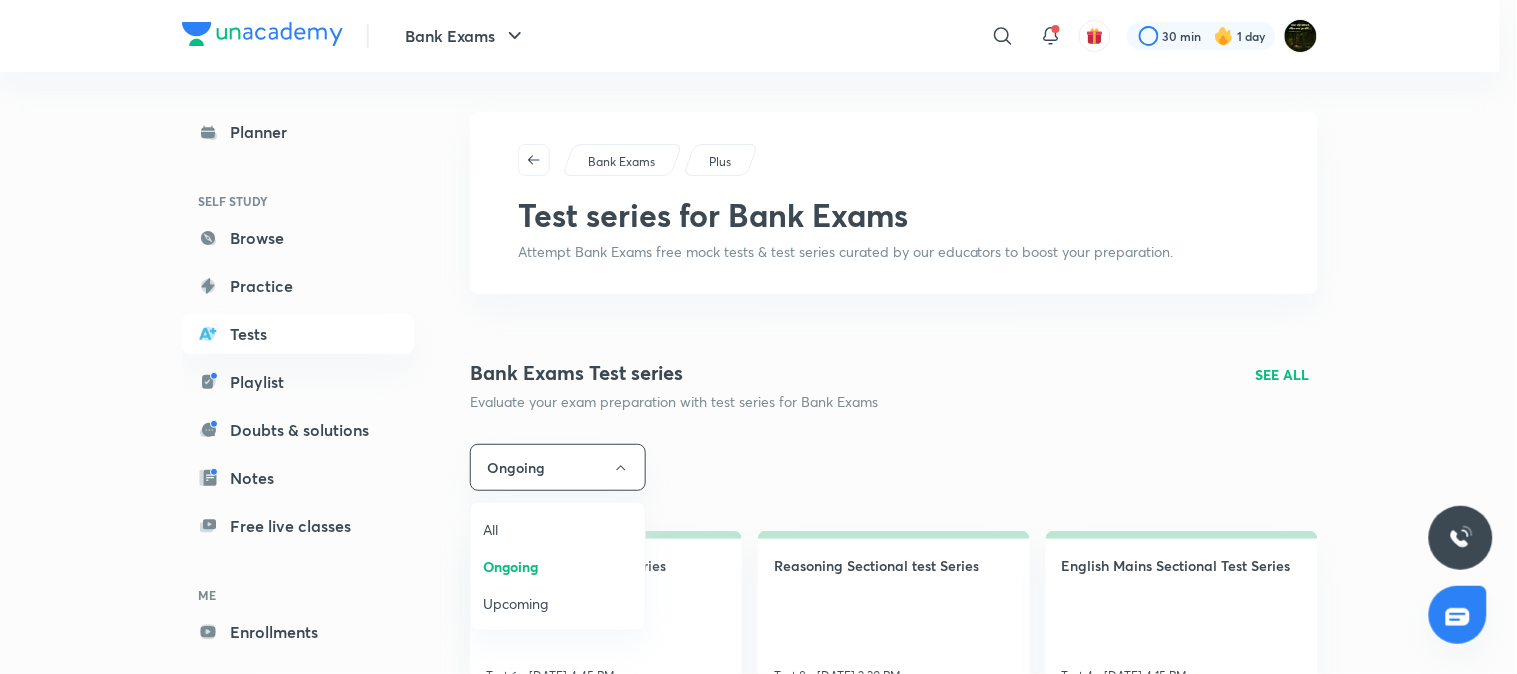 click on "Ongoing" at bounding box center [558, 566] 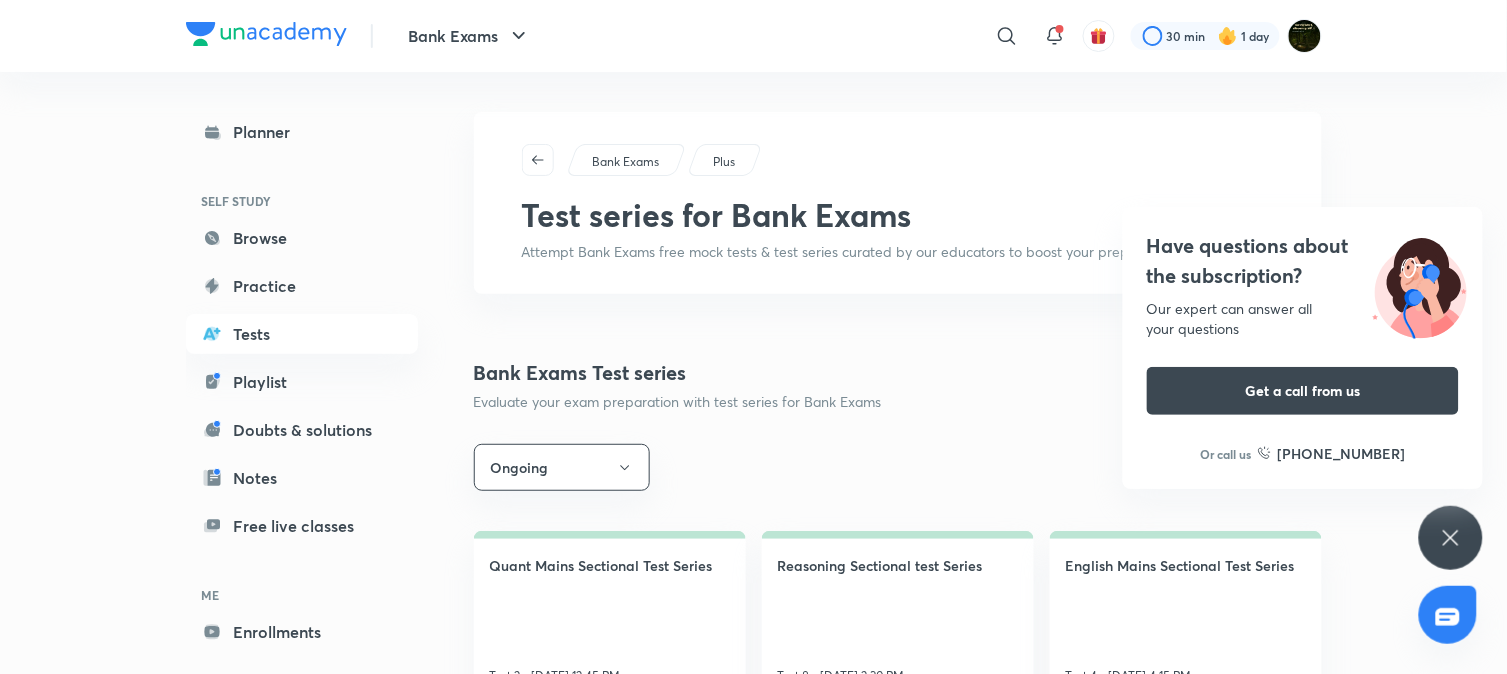 click 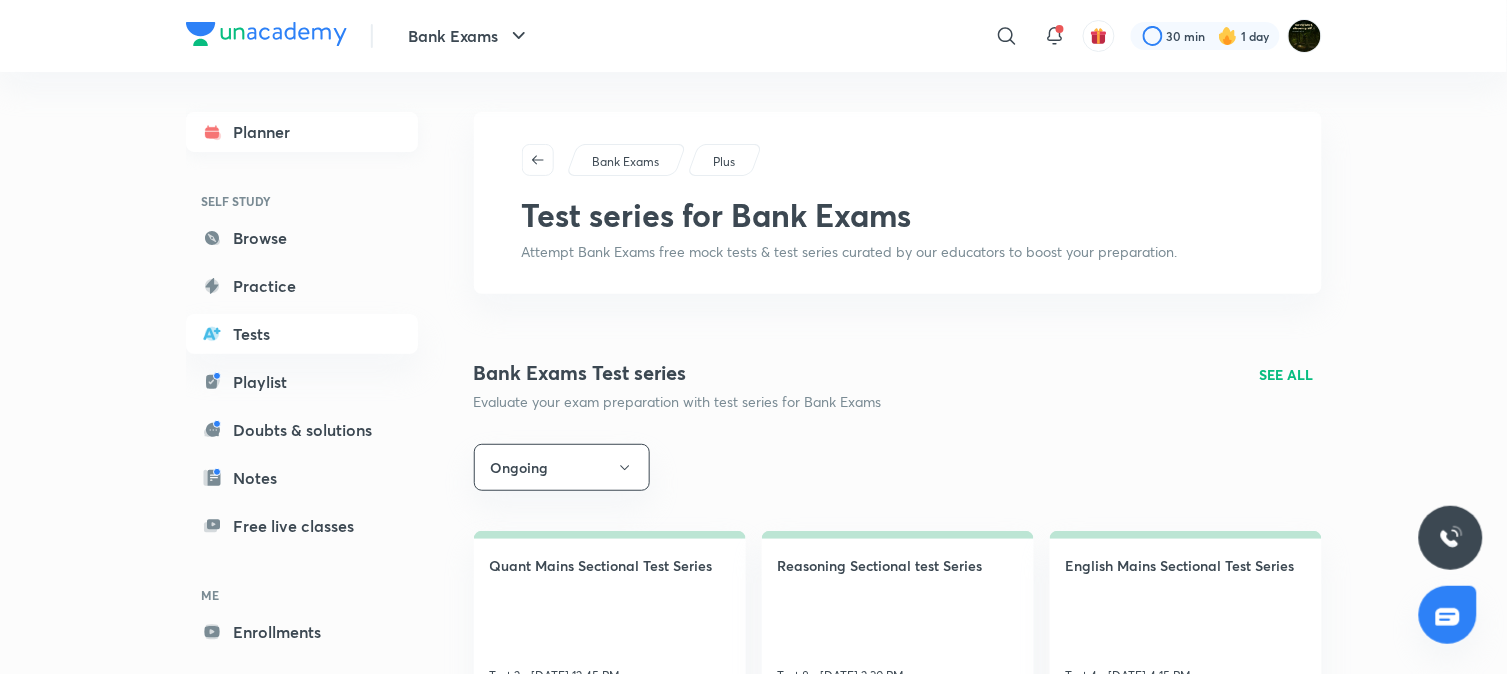 click on "Planner" at bounding box center [302, 132] 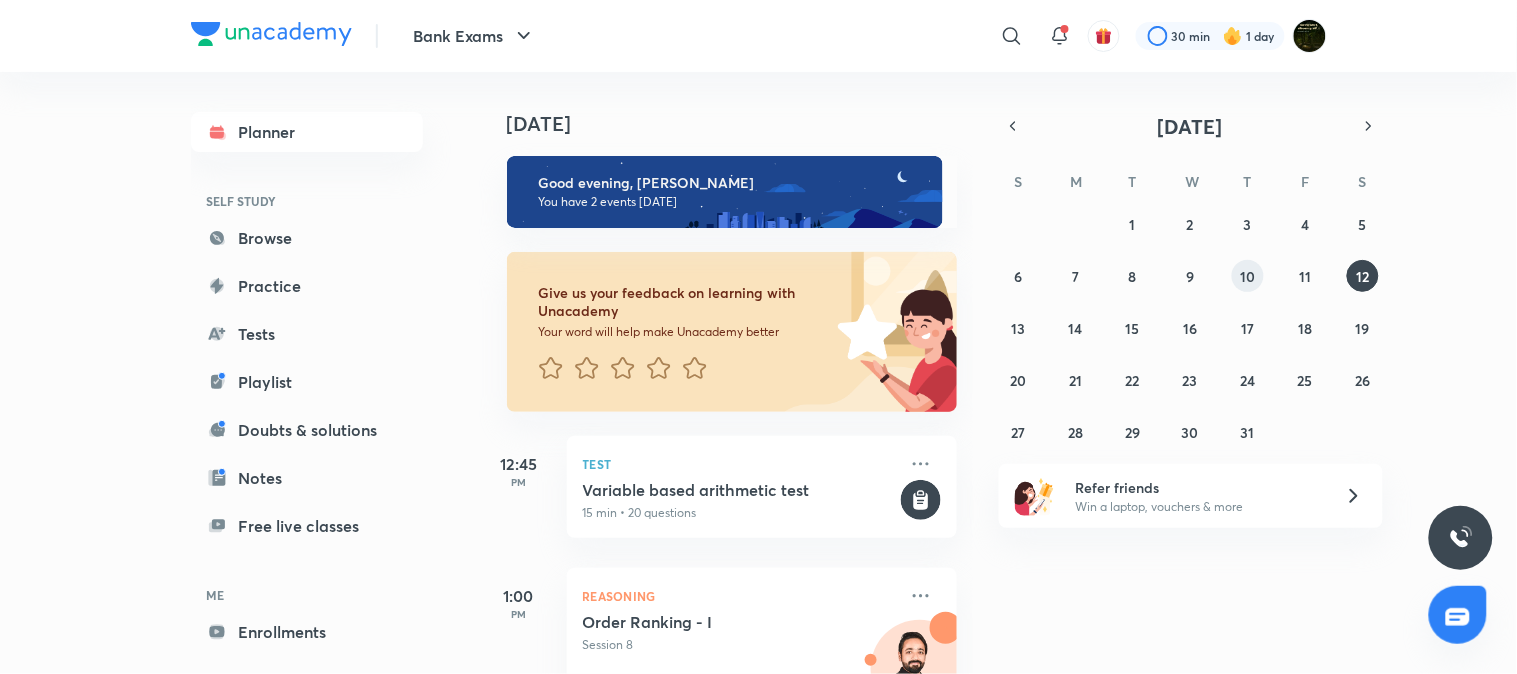 click on "10" at bounding box center [1247, 276] 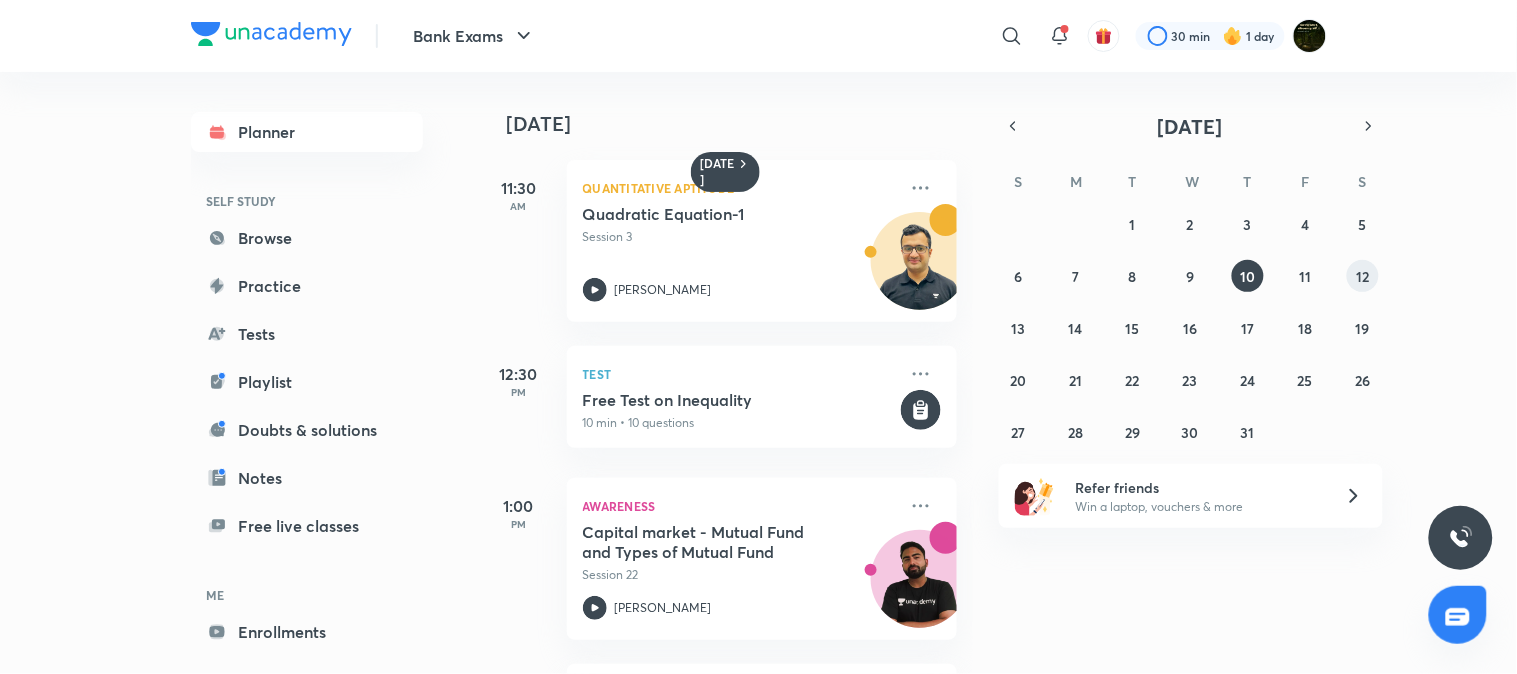 click on "12" at bounding box center (1362, 276) 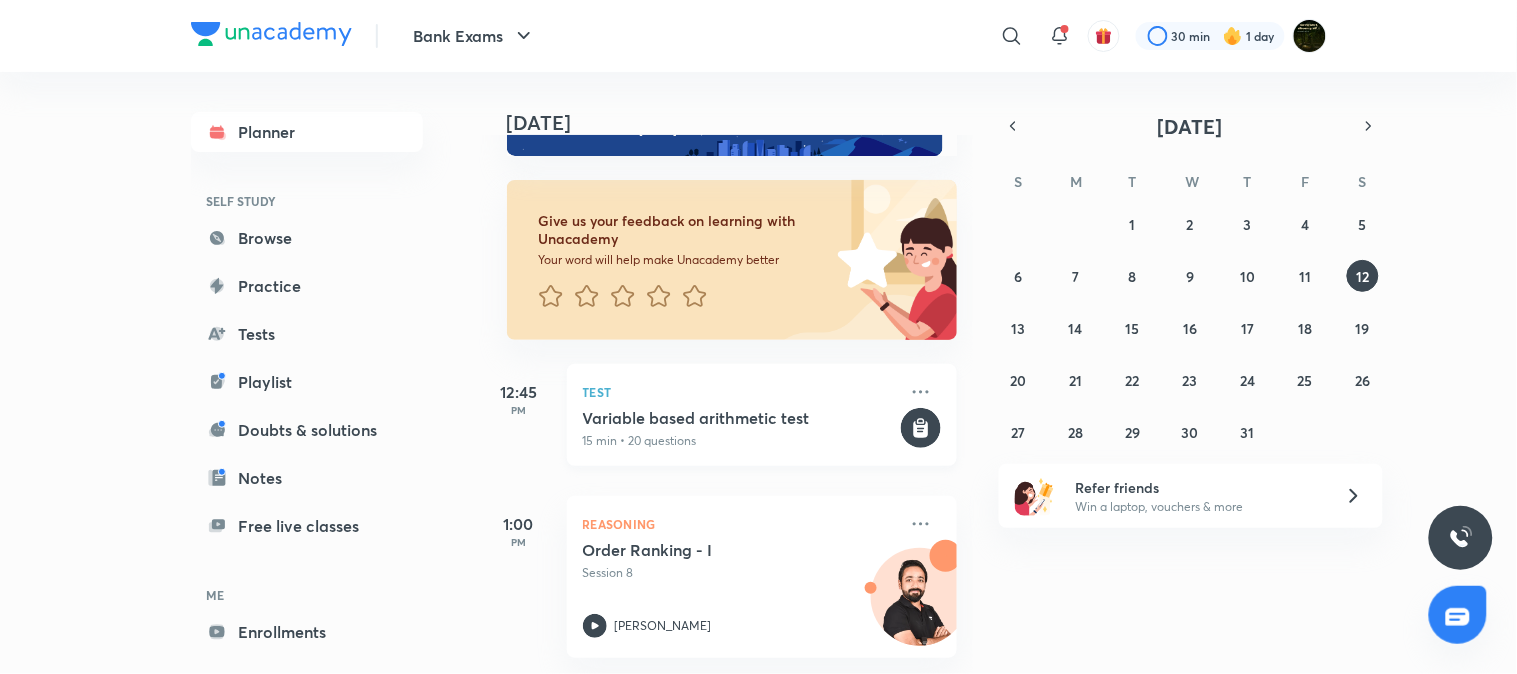 scroll, scrollTop: 0, scrollLeft: 0, axis: both 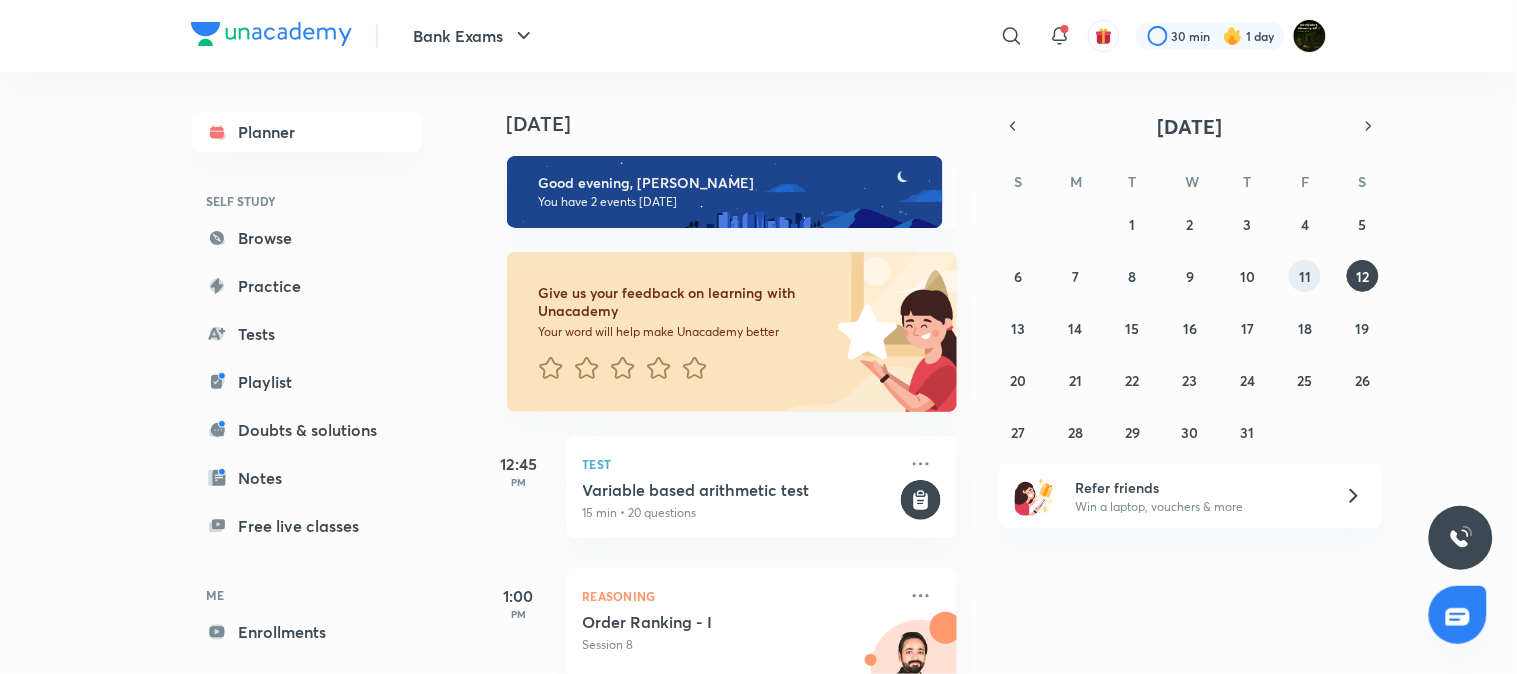click on "11" at bounding box center (1305, 276) 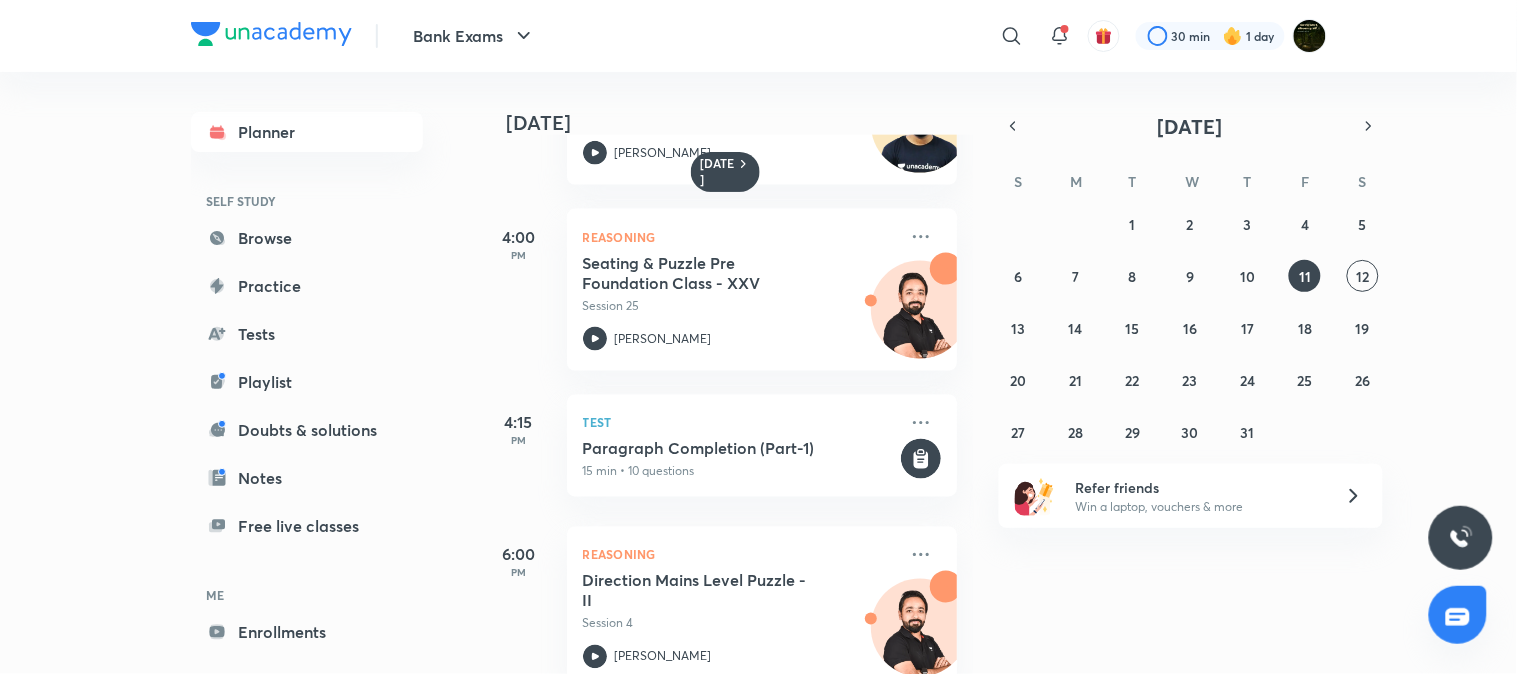 scroll, scrollTop: 777, scrollLeft: 0, axis: vertical 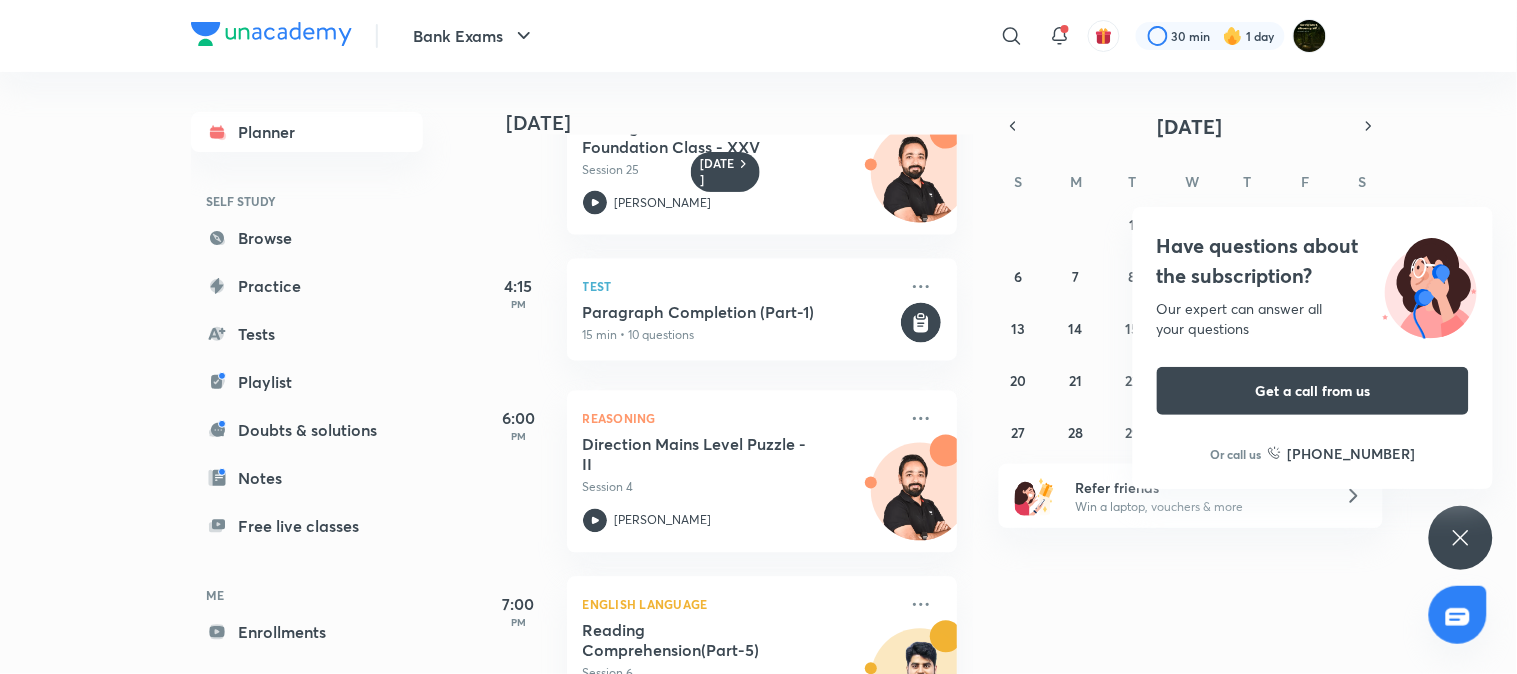 click on "Have questions about the subscription? Our expert can answer all your questions Get a call from us Or call us +91 8585858585" at bounding box center [1461, 538] 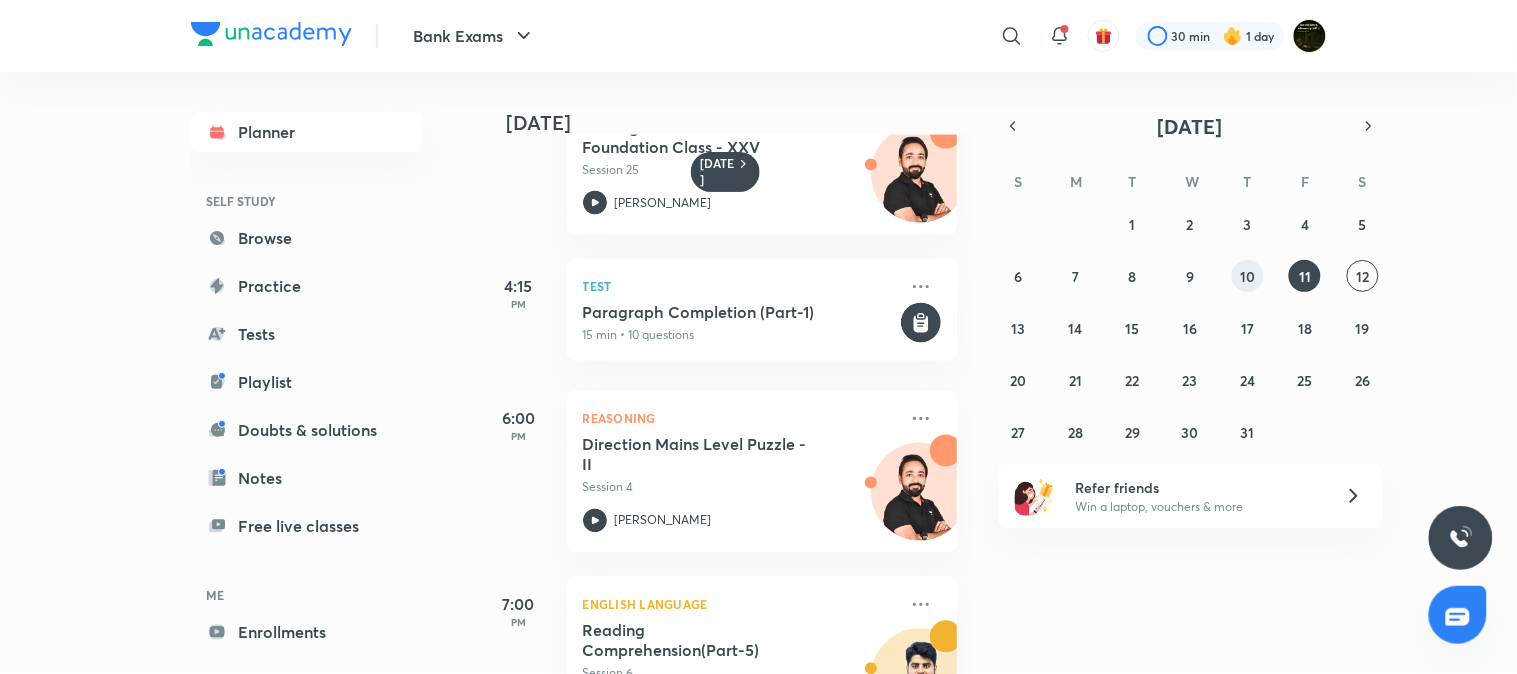 click on "10" at bounding box center [1247, 276] 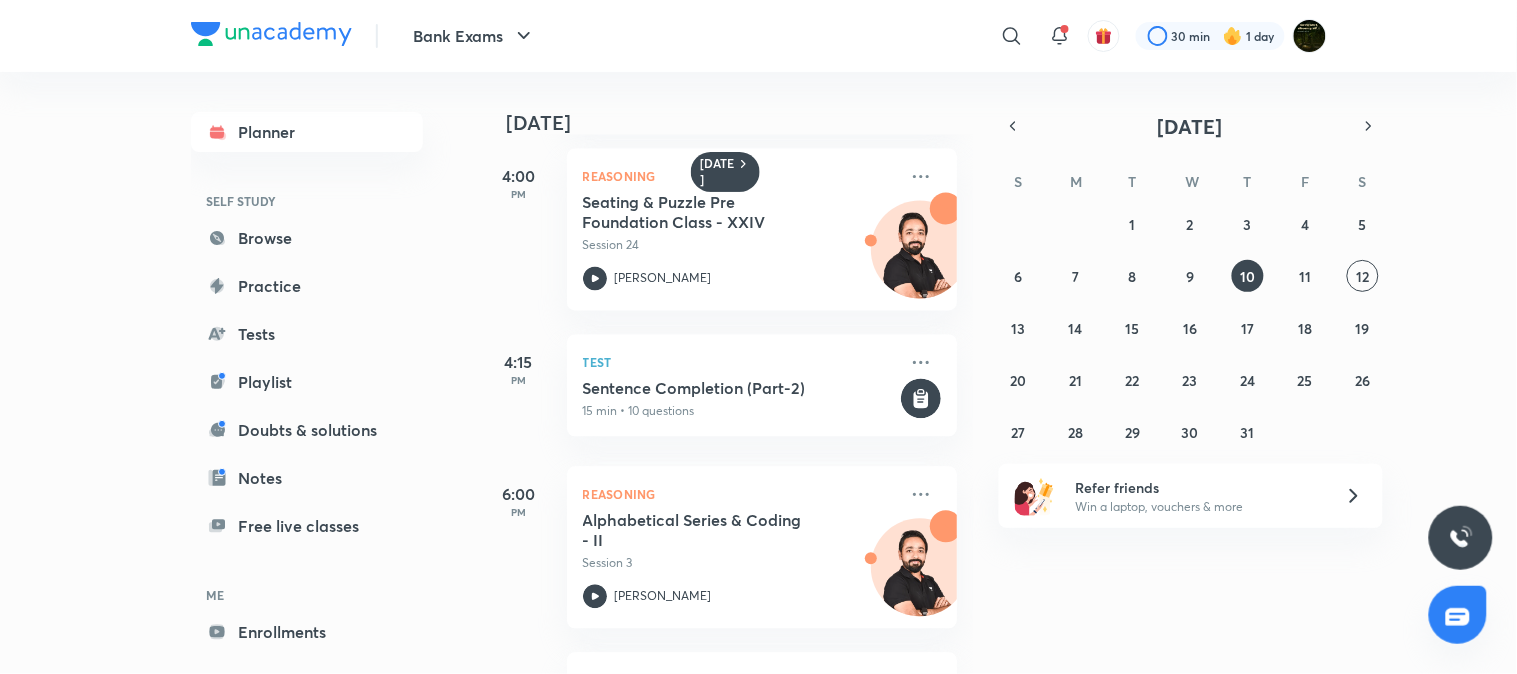 scroll, scrollTop: 888, scrollLeft: 0, axis: vertical 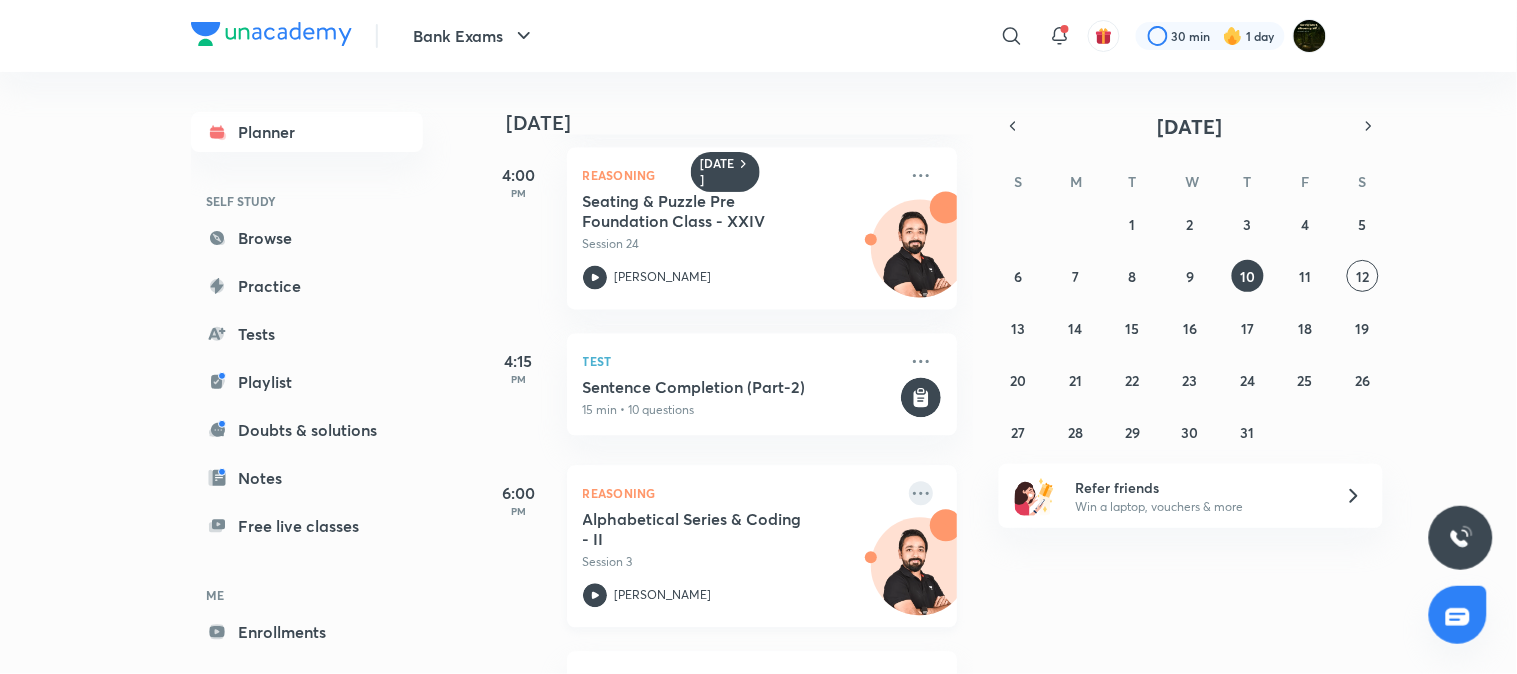 click 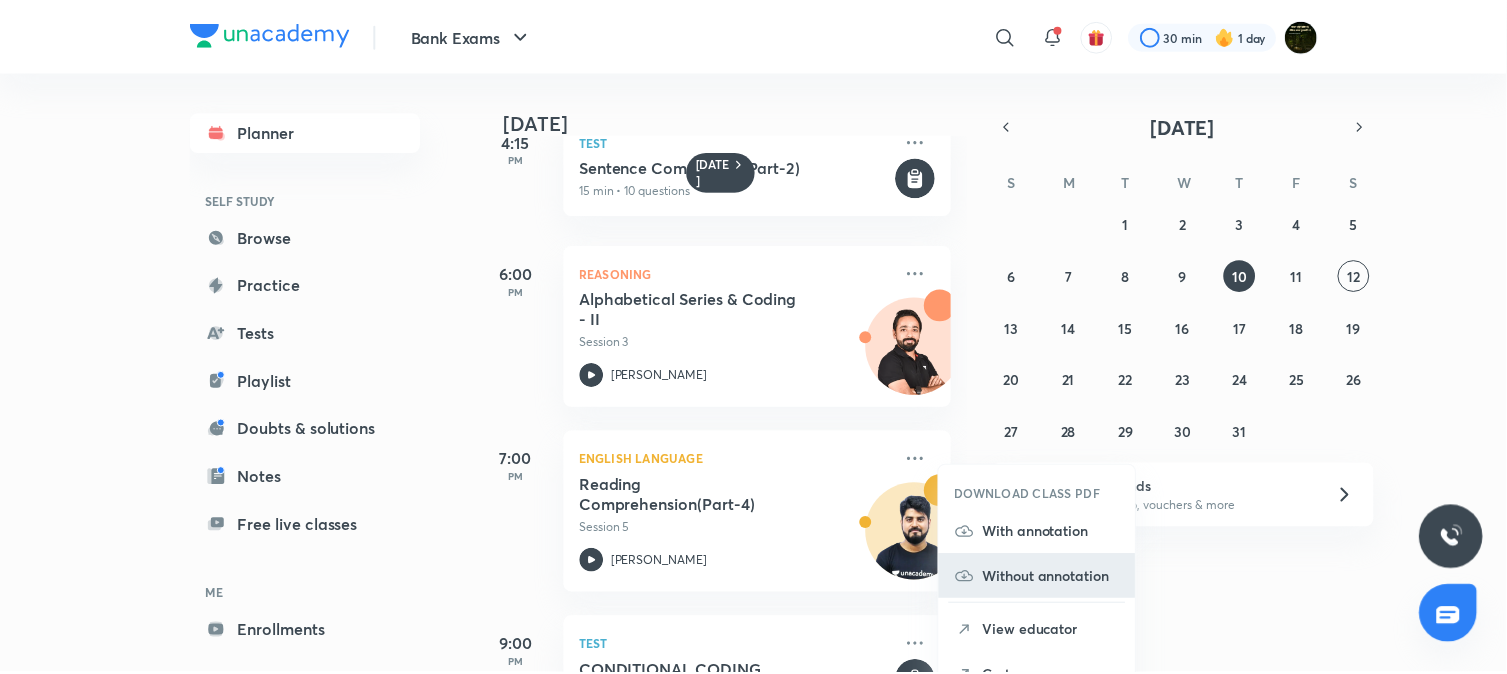 scroll, scrollTop: 1111, scrollLeft: 0, axis: vertical 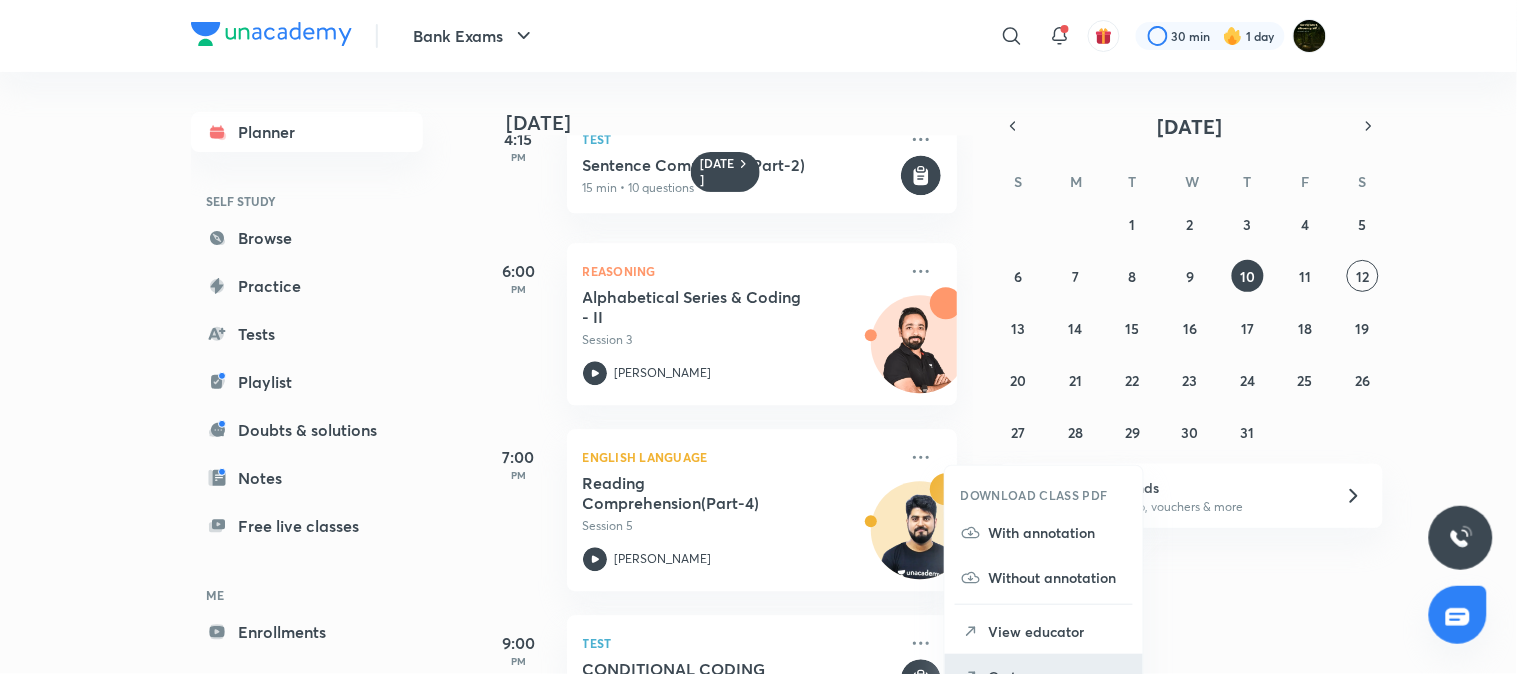 click on "Go to course page" at bounding box center [1044, 676] 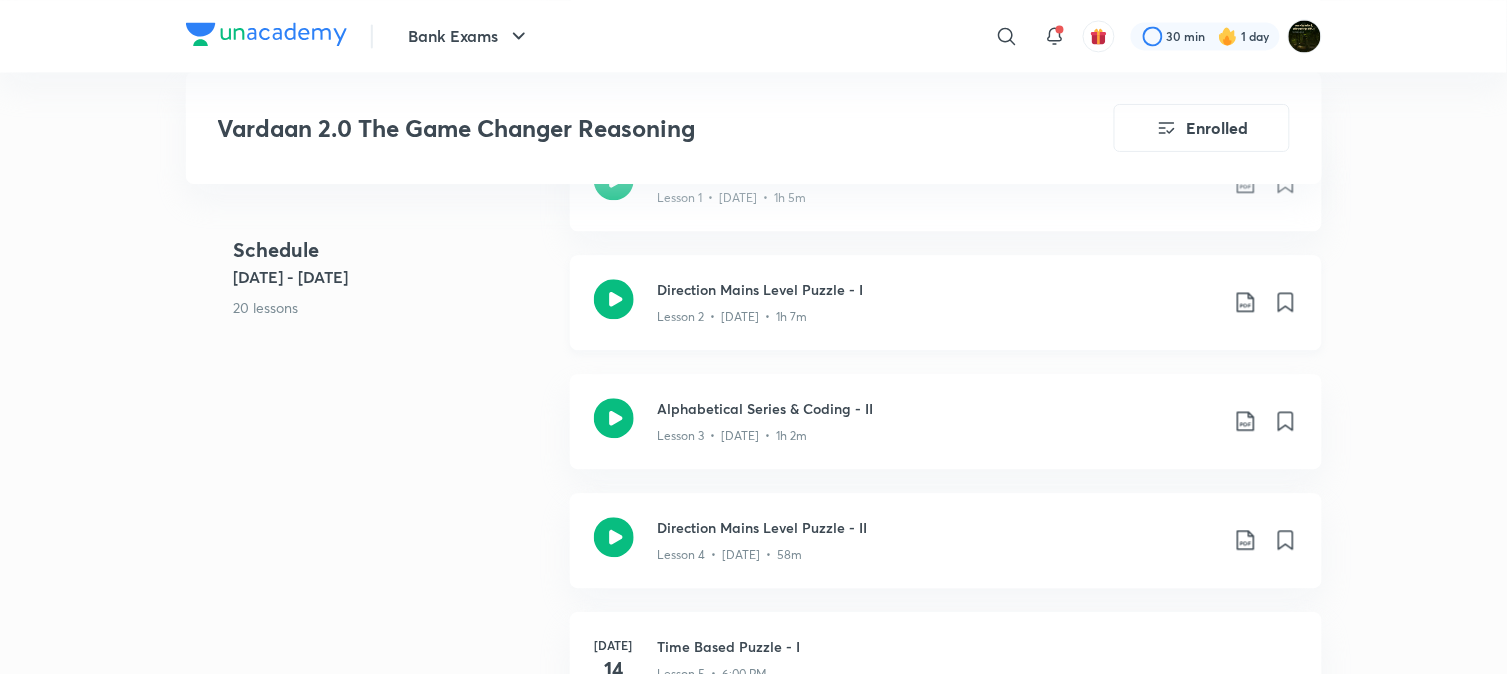 scroll, scrollTop: 1111, scrollLeft: 0, axis: vertical 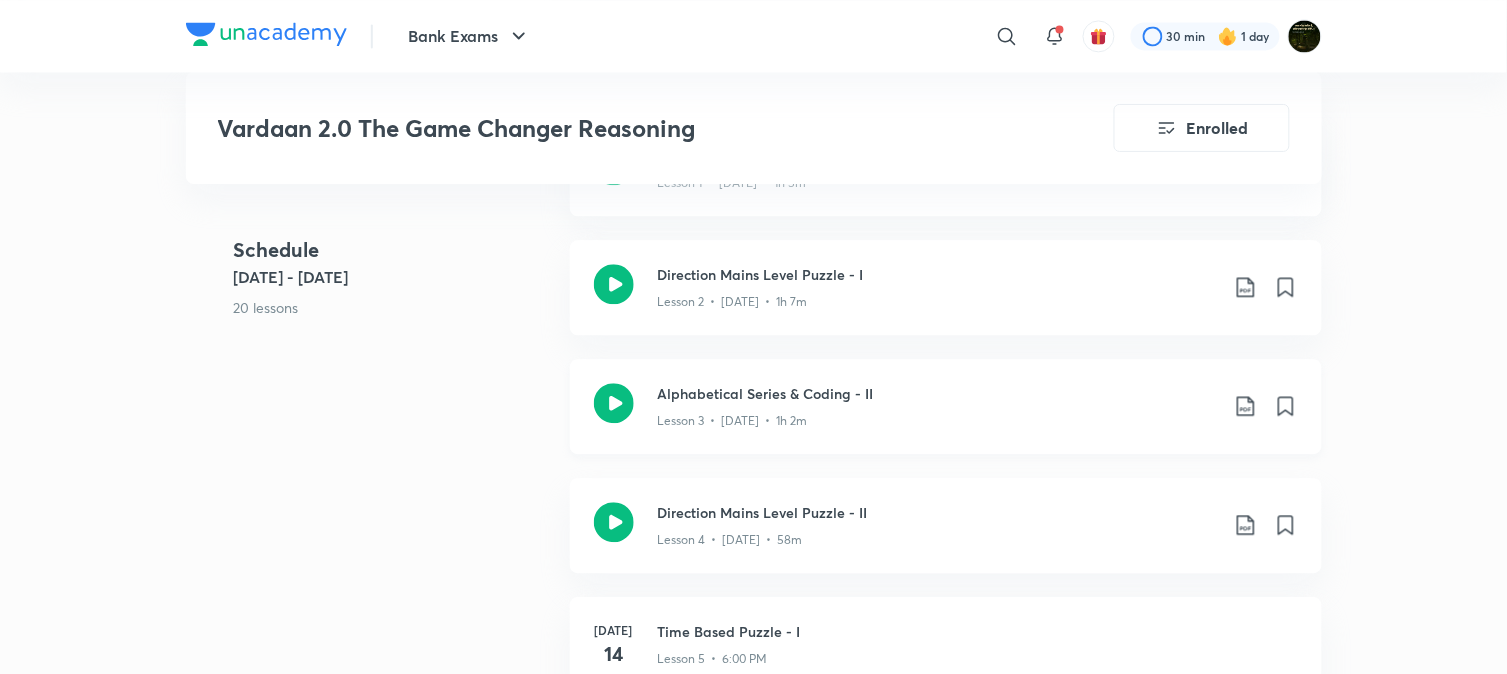 click on "Alphabetical Series & Coding - II" at bounding box center [938, 393] 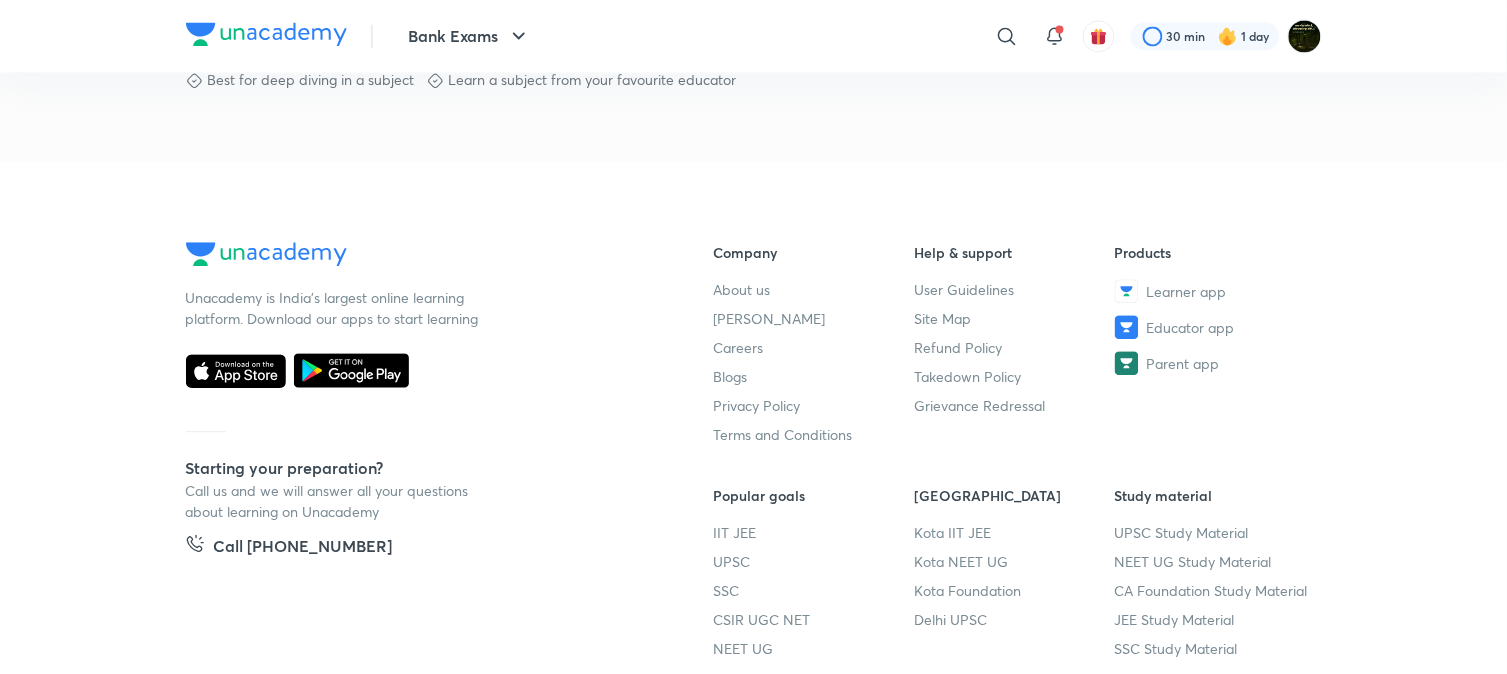 scroll, scrollTop: 1111, scrollLeft: 0, axis: vertical 